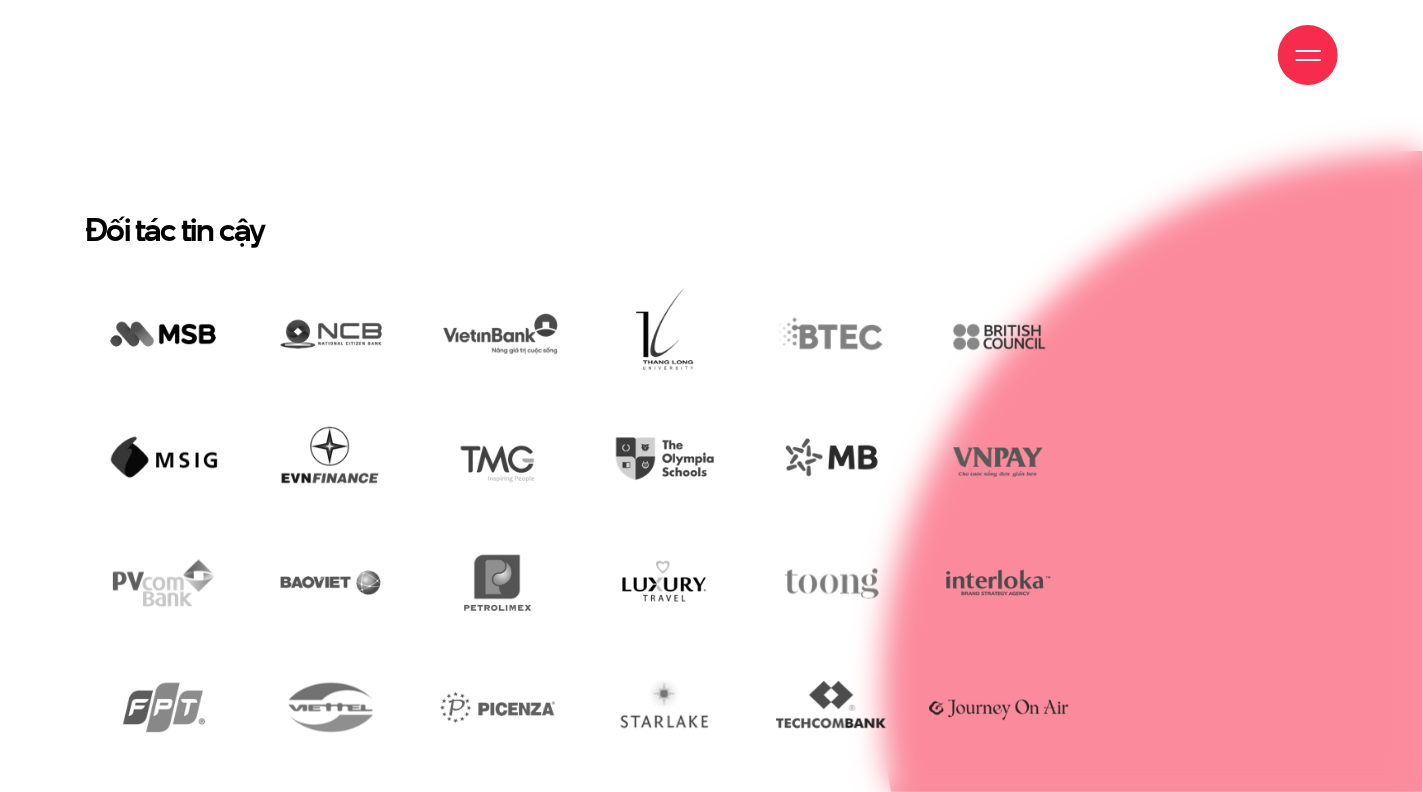 scroll, scrollTop: 3901, scrollLeft: 0, axis: vertical 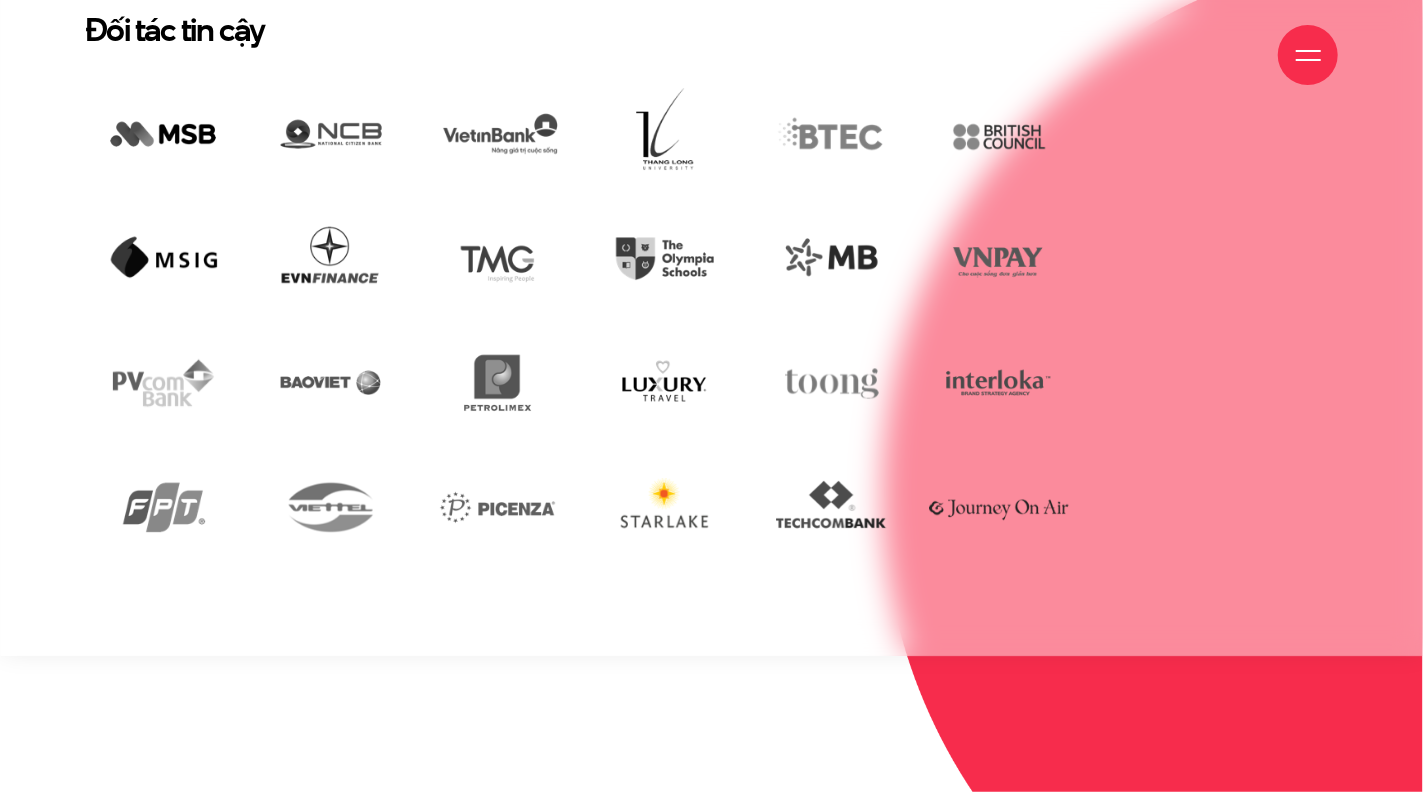 click at bounding box center (664, 506) 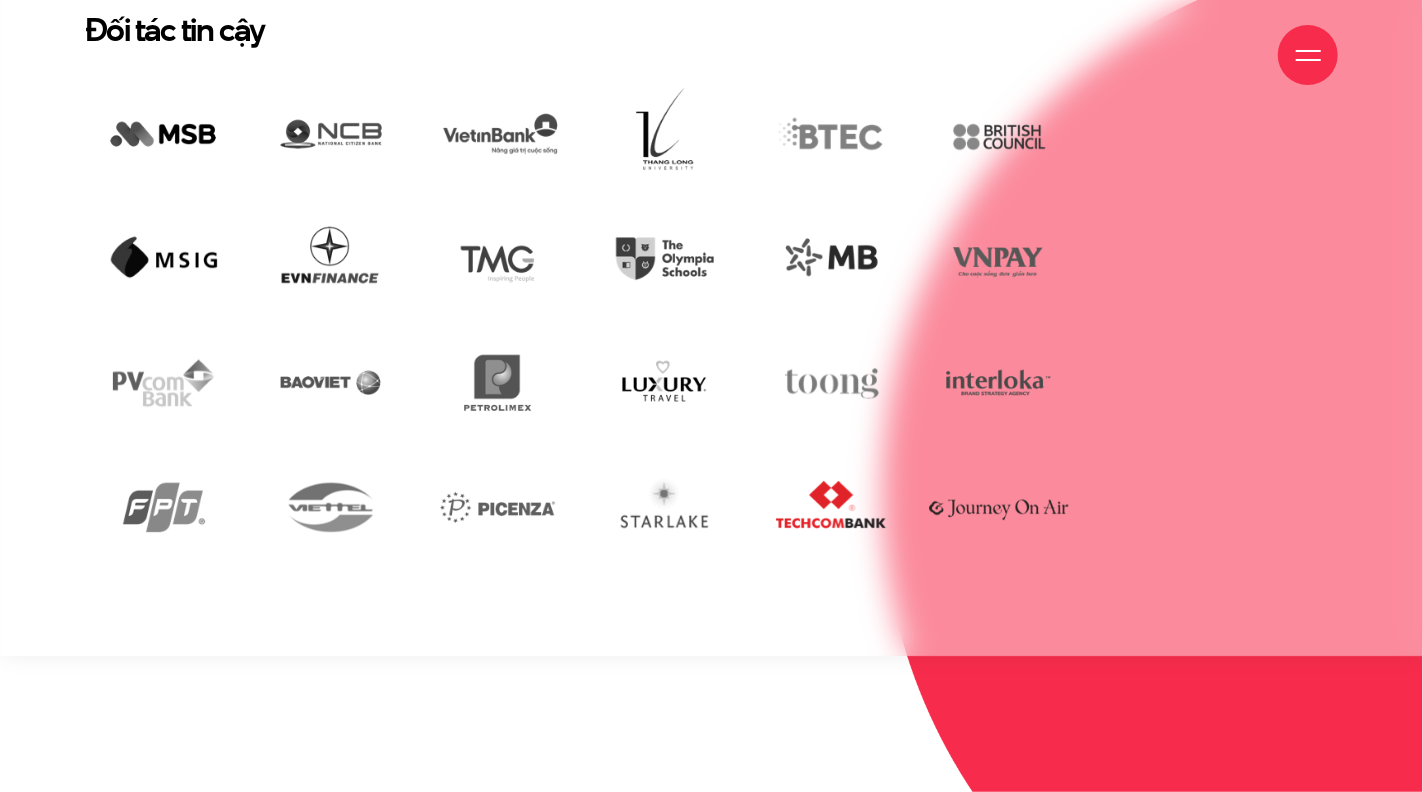 click at bounding box center (831, 506) 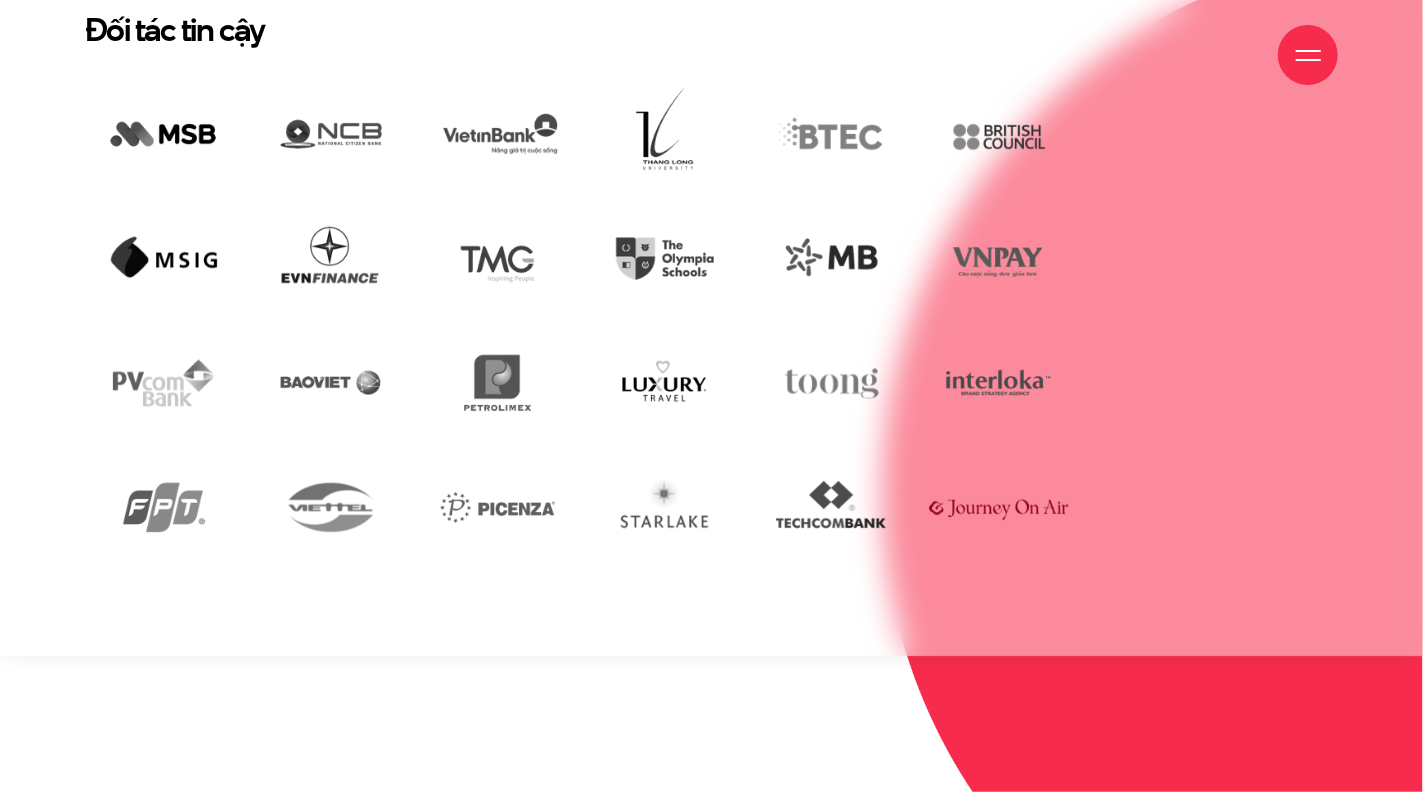 click at bounding box center [998, 506] 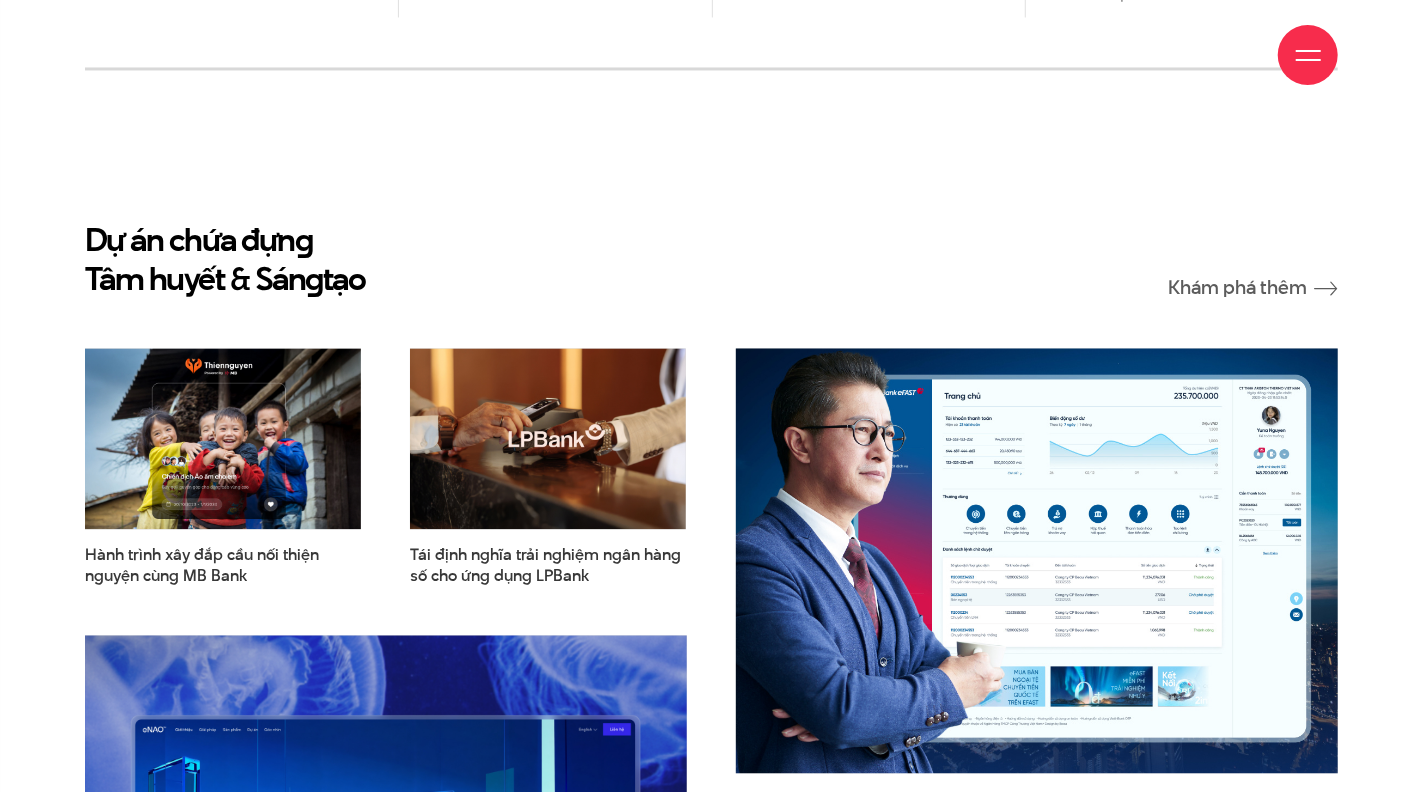 scroll, scrollTop: 2701, scrollLeft: 0, axis: vertical 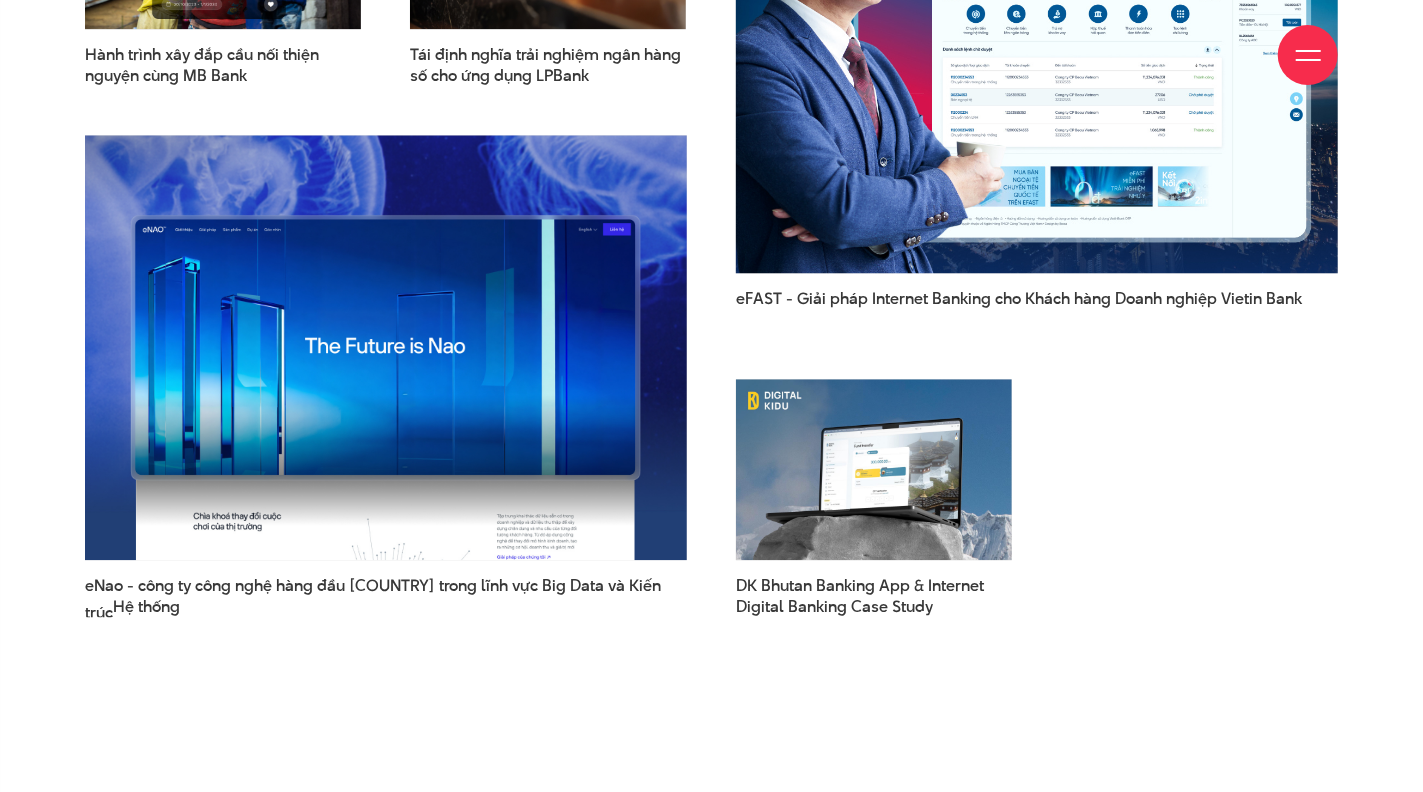 click at bounding box center (1037, 60) 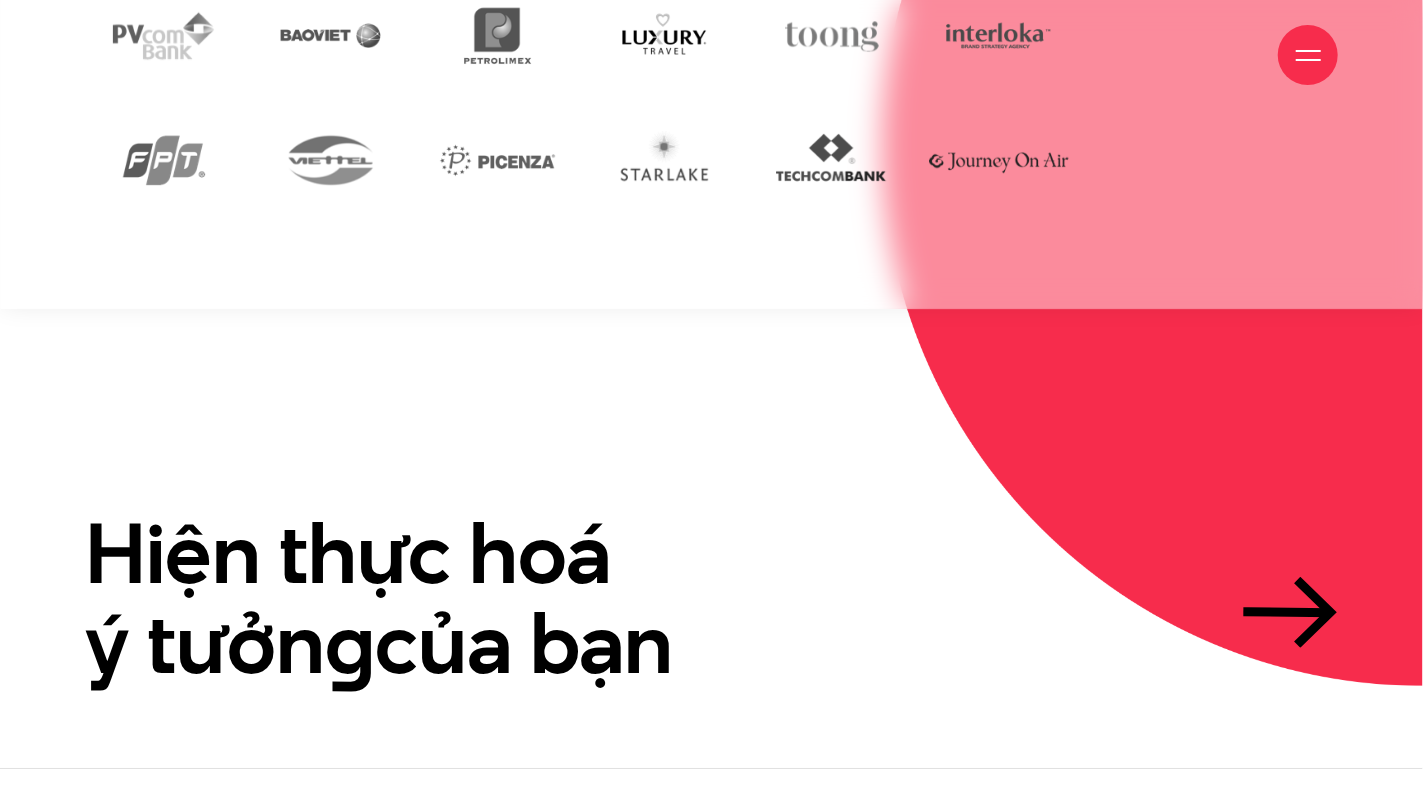 scroll, scrollTop: 4601, scrollLeft: 0, axis: vertical 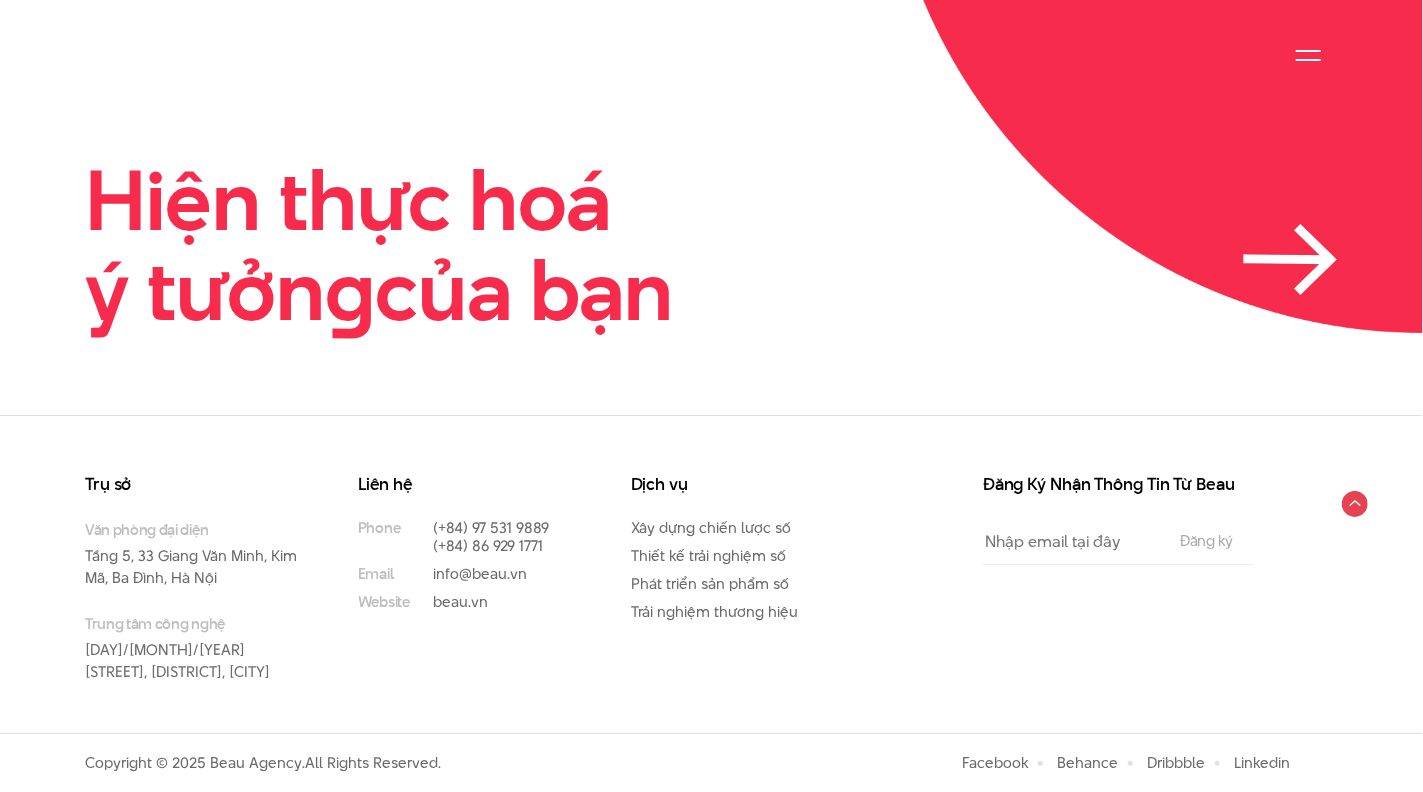 click on "Hiện thực hoá ý tưởng của bạn" at bounding box center [379, 245] 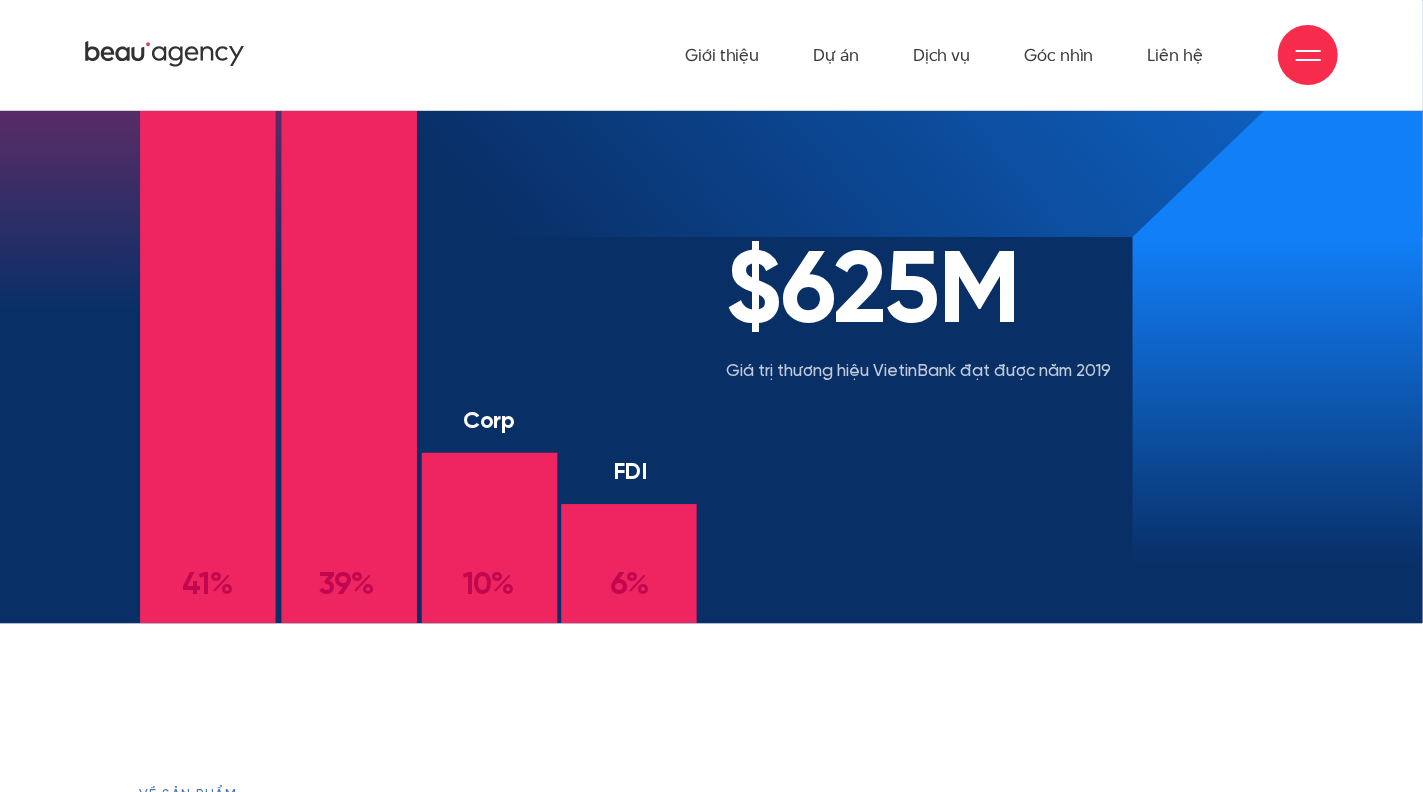 scroll, scrollTop: 2000, scrollLeft: 0, axis: vertical 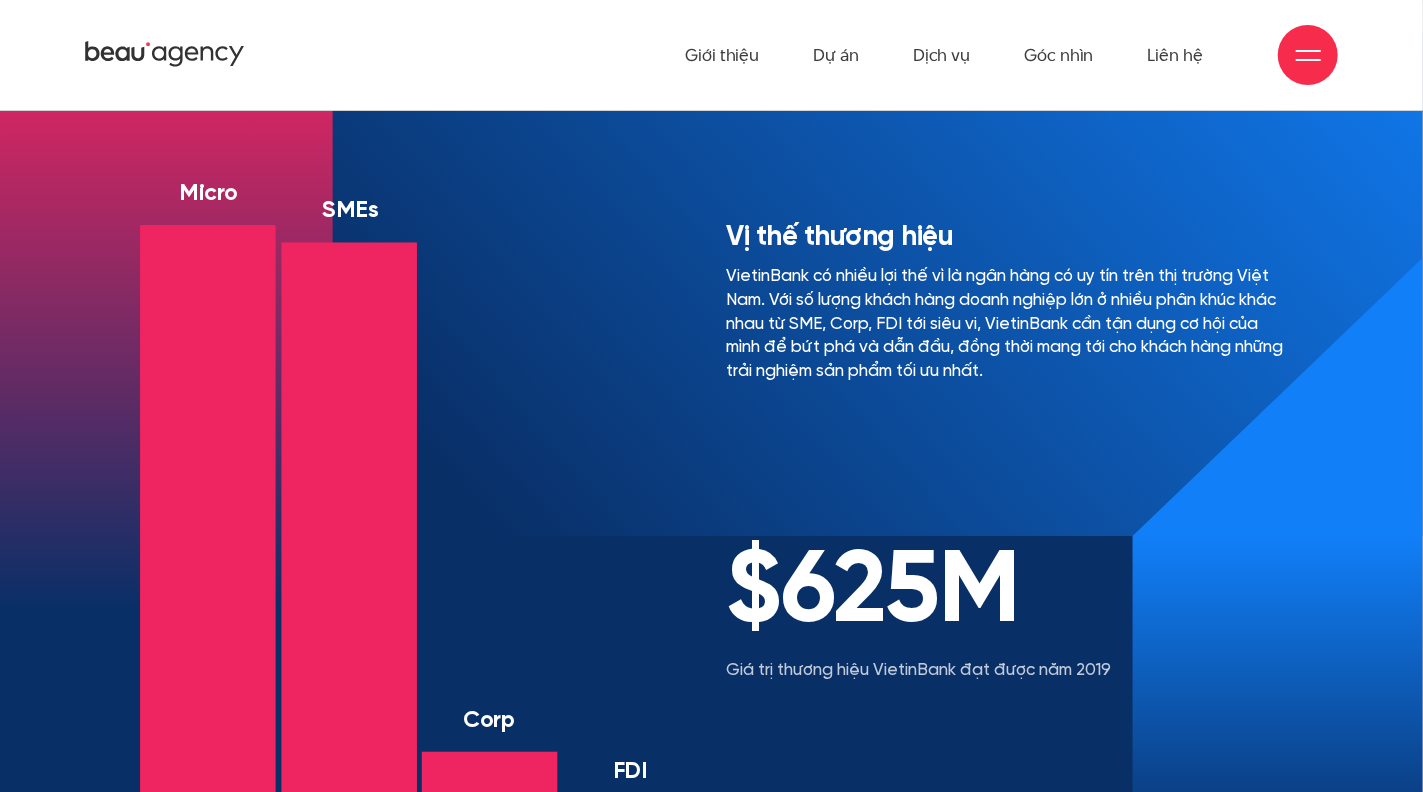drag, startPoint x: 358, startPoint y: 370, endPoint x: 357, endPoint y: 471, distance: 101.00495 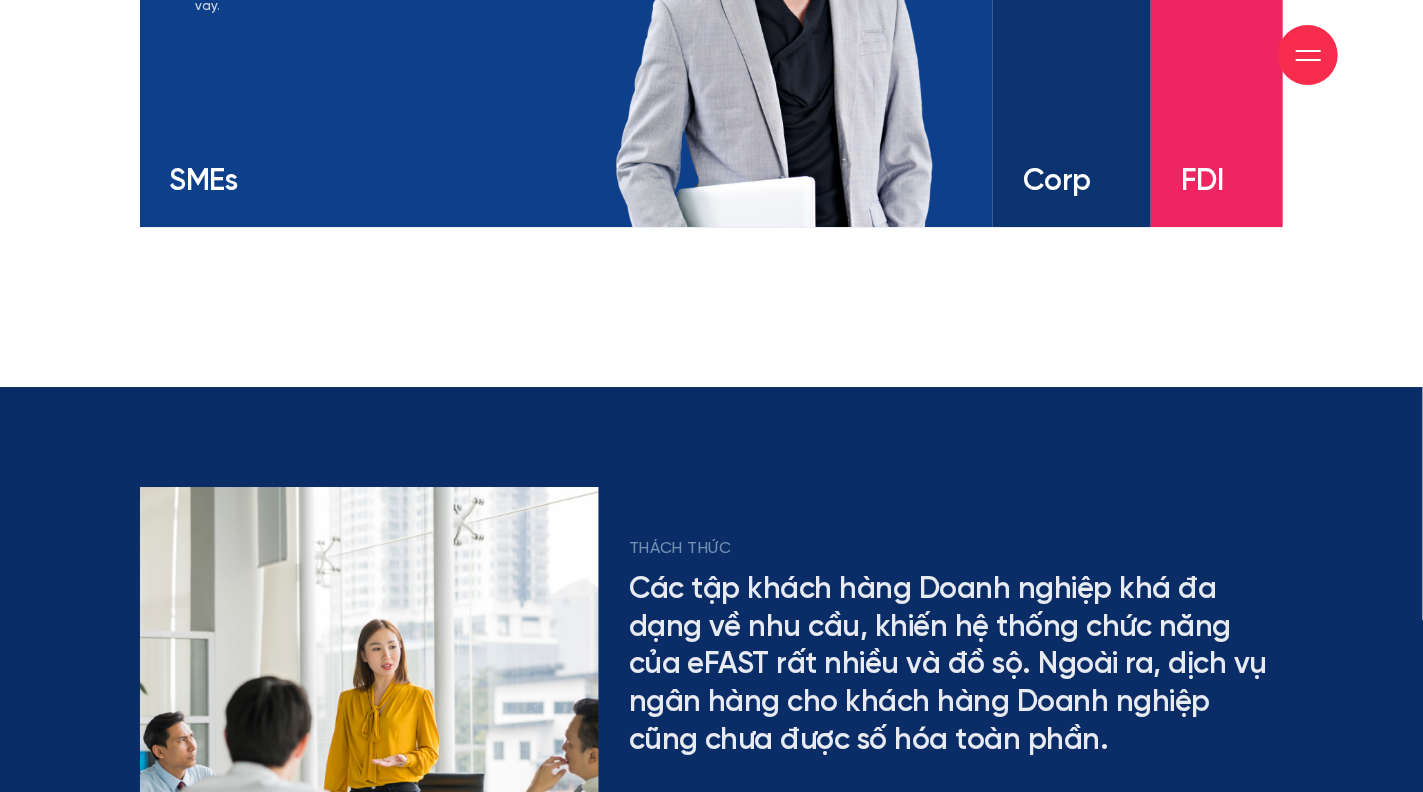 scroll, scrollTop: 4100, scrollLeft: 0, axis: vertical 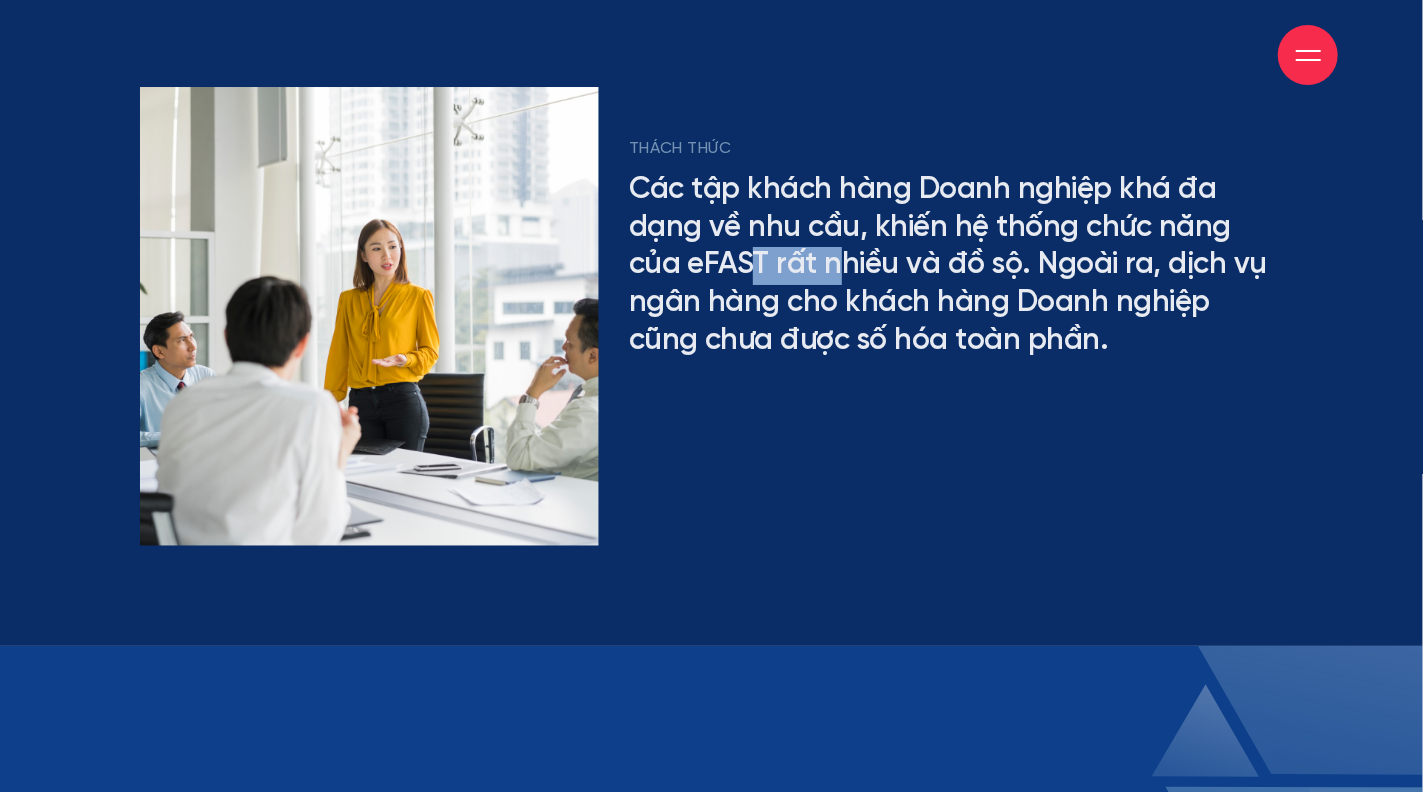 drag, startPoint x: 689, startPoint y: 253, endPoint x: 828, endPoint y: 264, distance: 139.43457 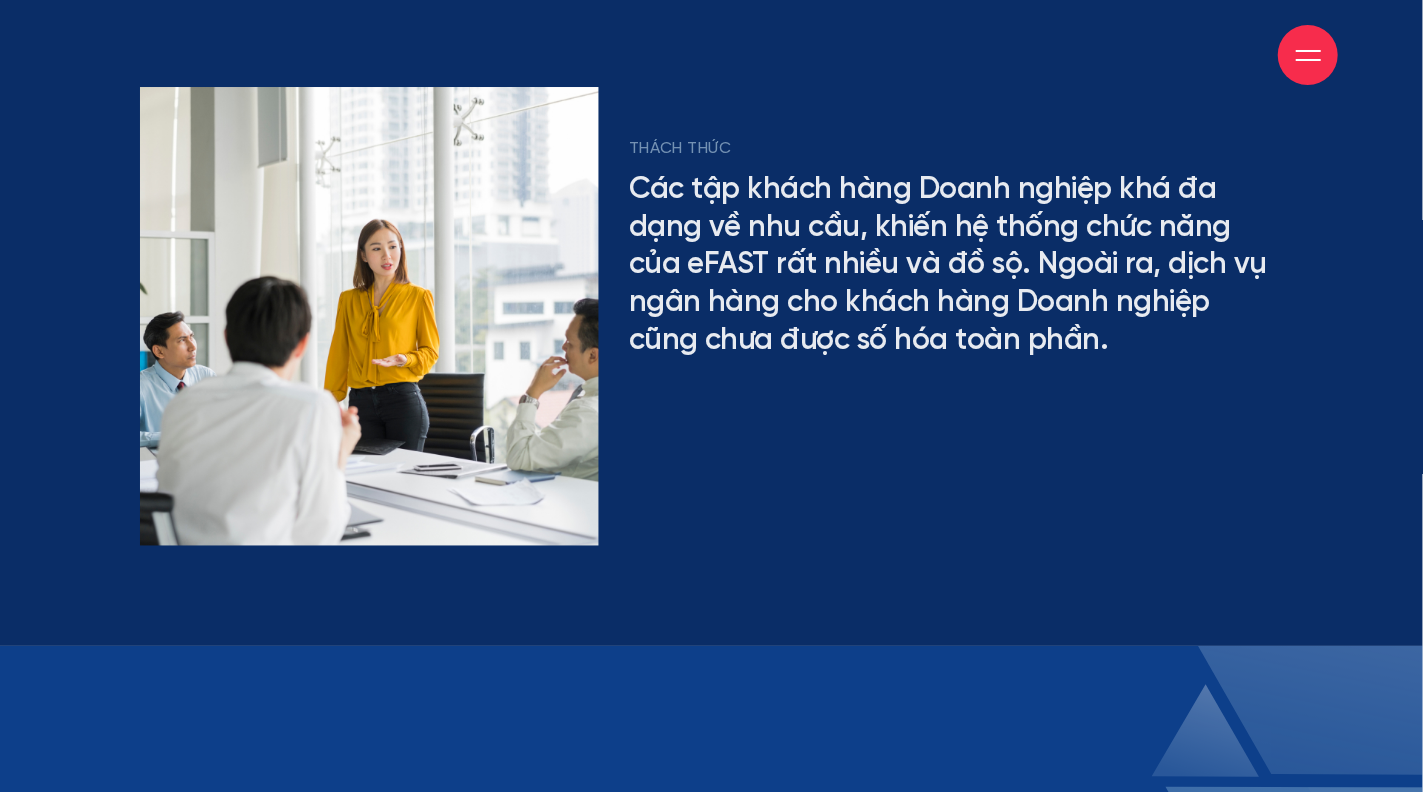 click on "Các tập khách hàng Doanh nghiệp khá đa dạng về nhu cầu, khiến hệ thống chức năng của eFAST rất nhiều và đồ sộ. Ngoài ra, dịch vụ ngân hàng cho khách hàng Doanh nghiệp cũng chưa được số hóa toàn phần." at bounding box center [956, 266] 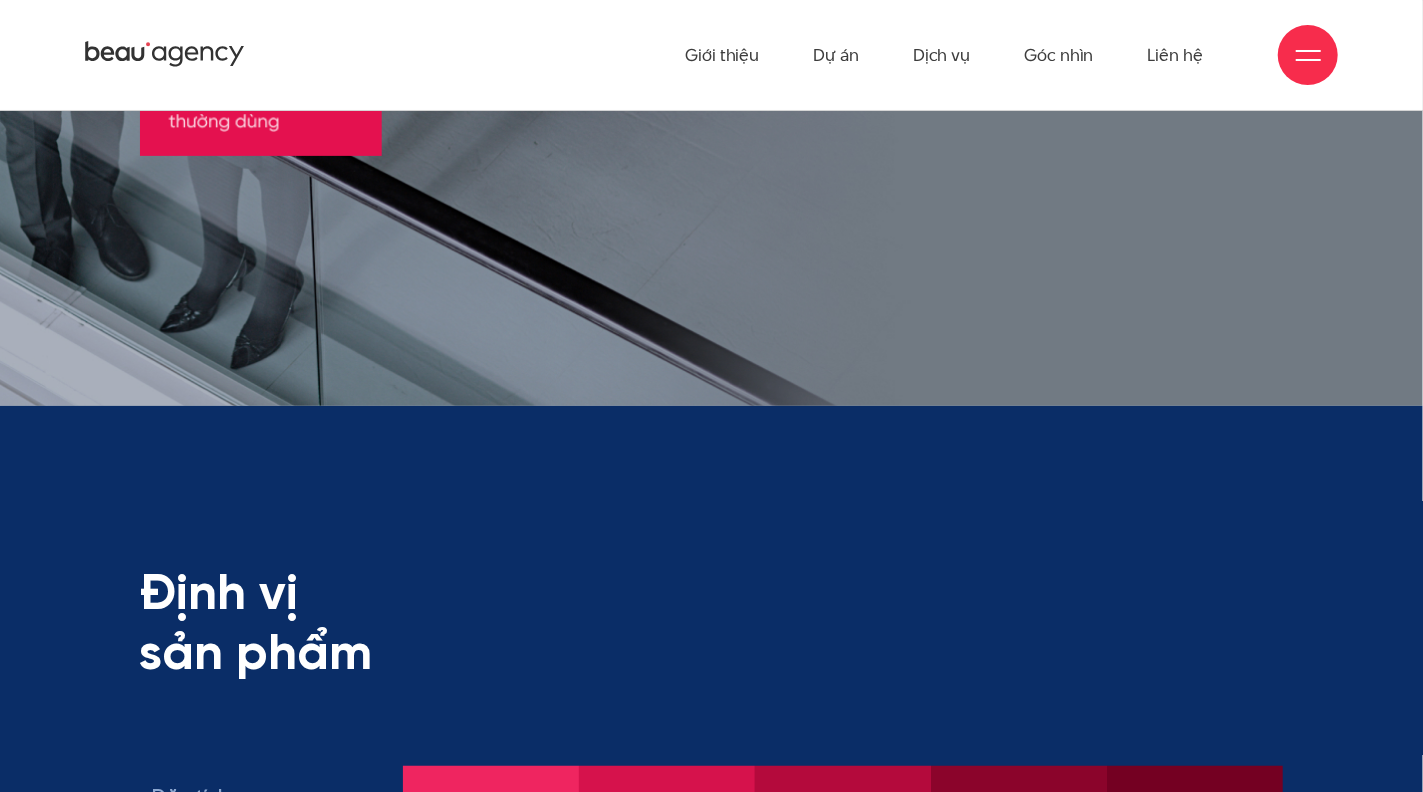 scroll, scrollTop: 8400, scrollLeft: 0, axis: vertical 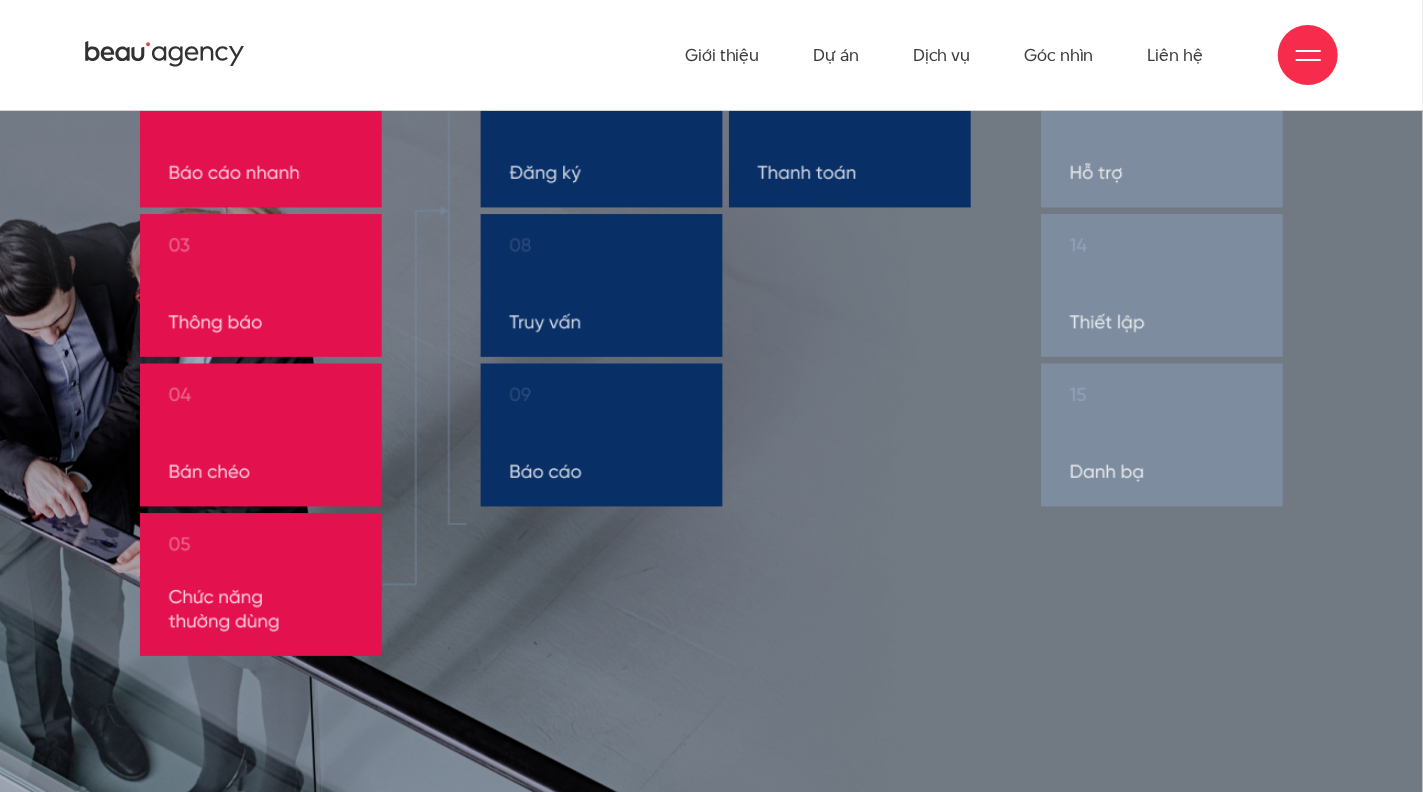 click at bounding box center (712, 263) 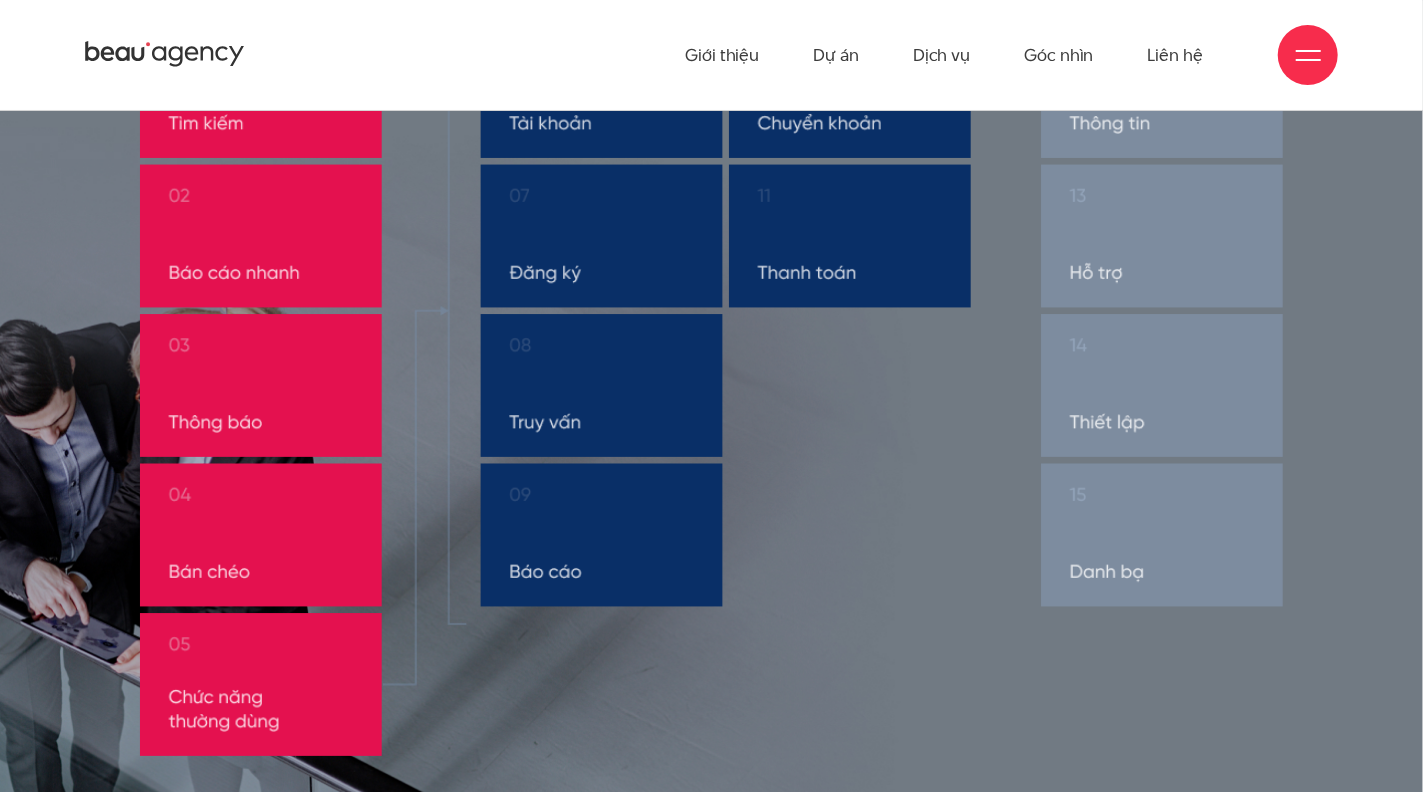click at bounding box center [712, 363] 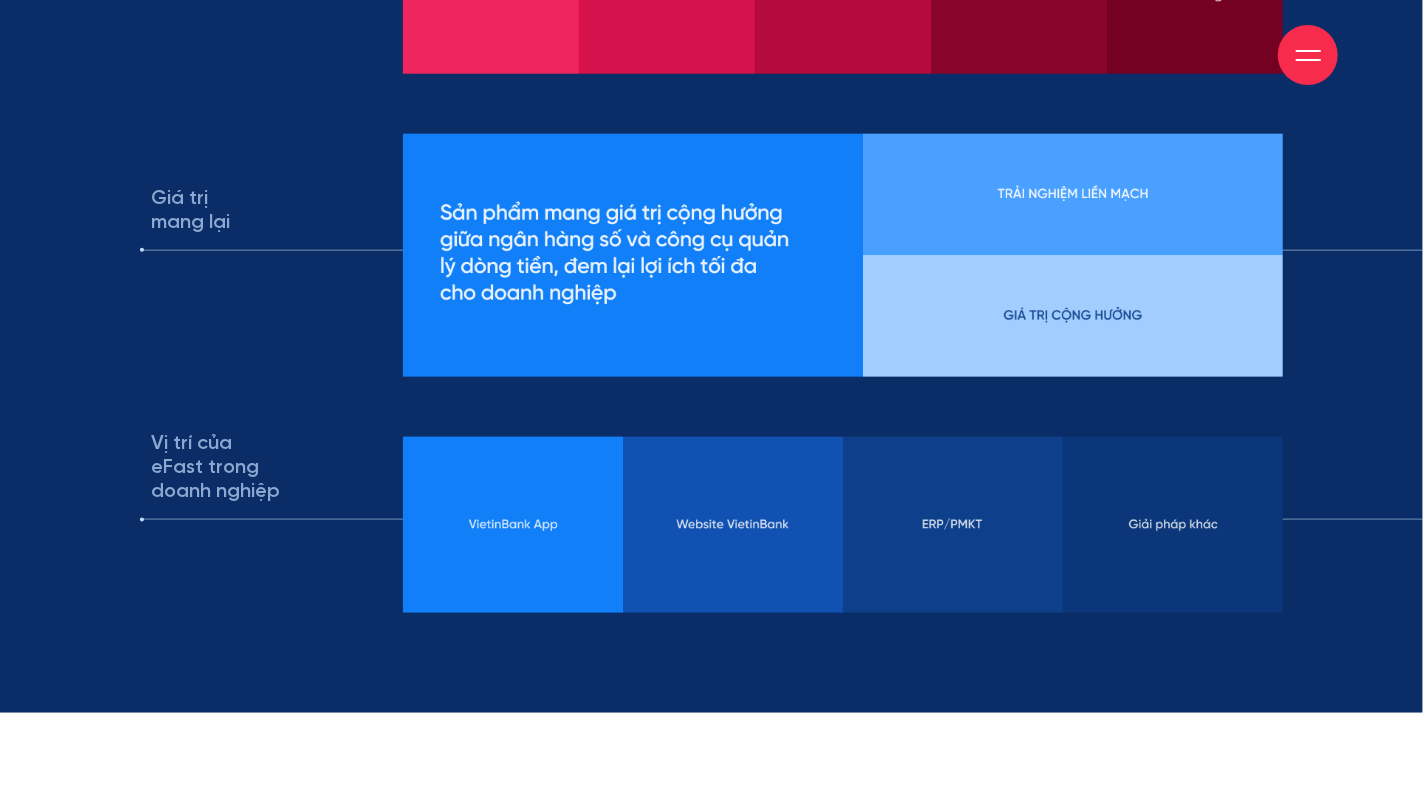 scroll, scrollTop: 9800, scrollLeft: 0, axis: vertical 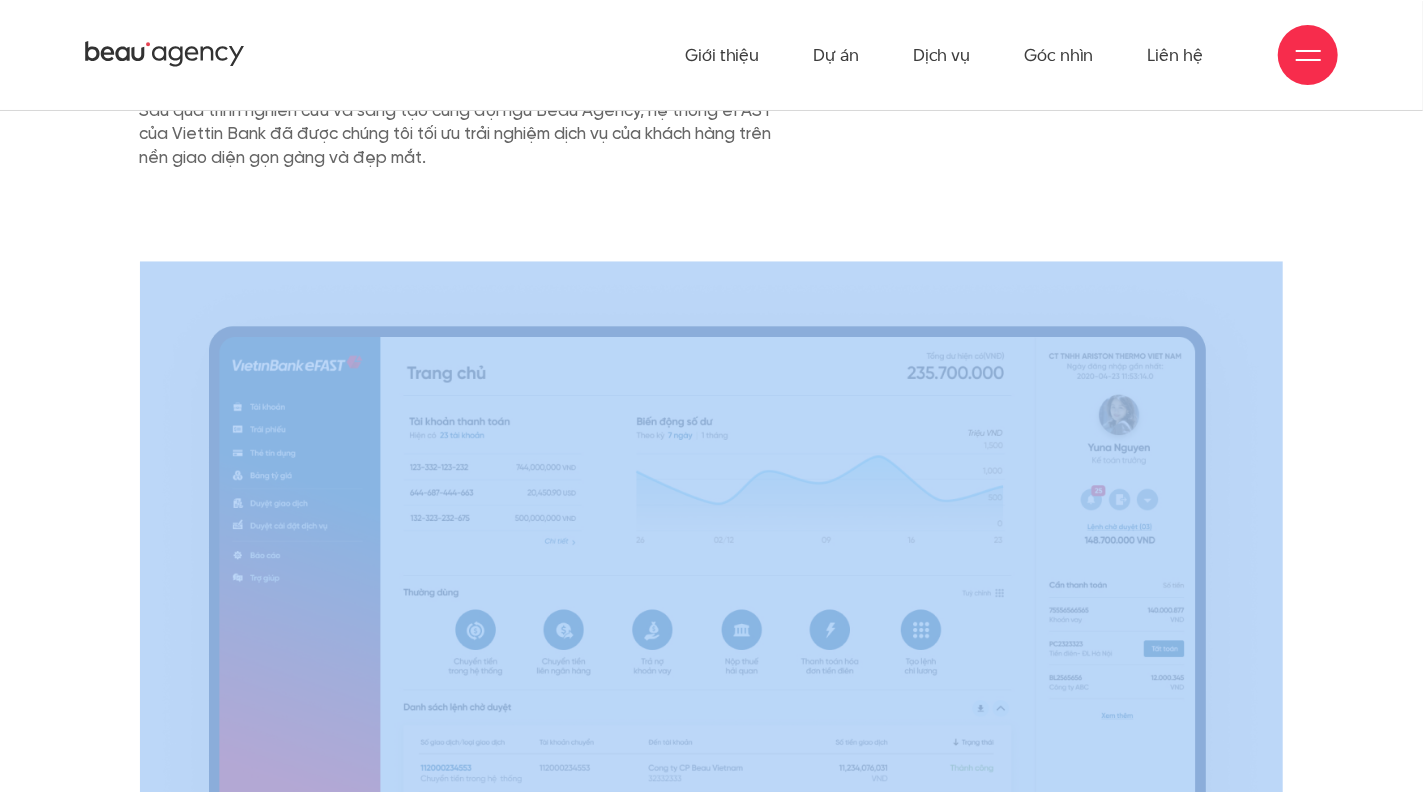 drag, startPoint x: 749, startPoint y: 259, endPoint x: 757, endPoint y: 314, distance: 55.578773 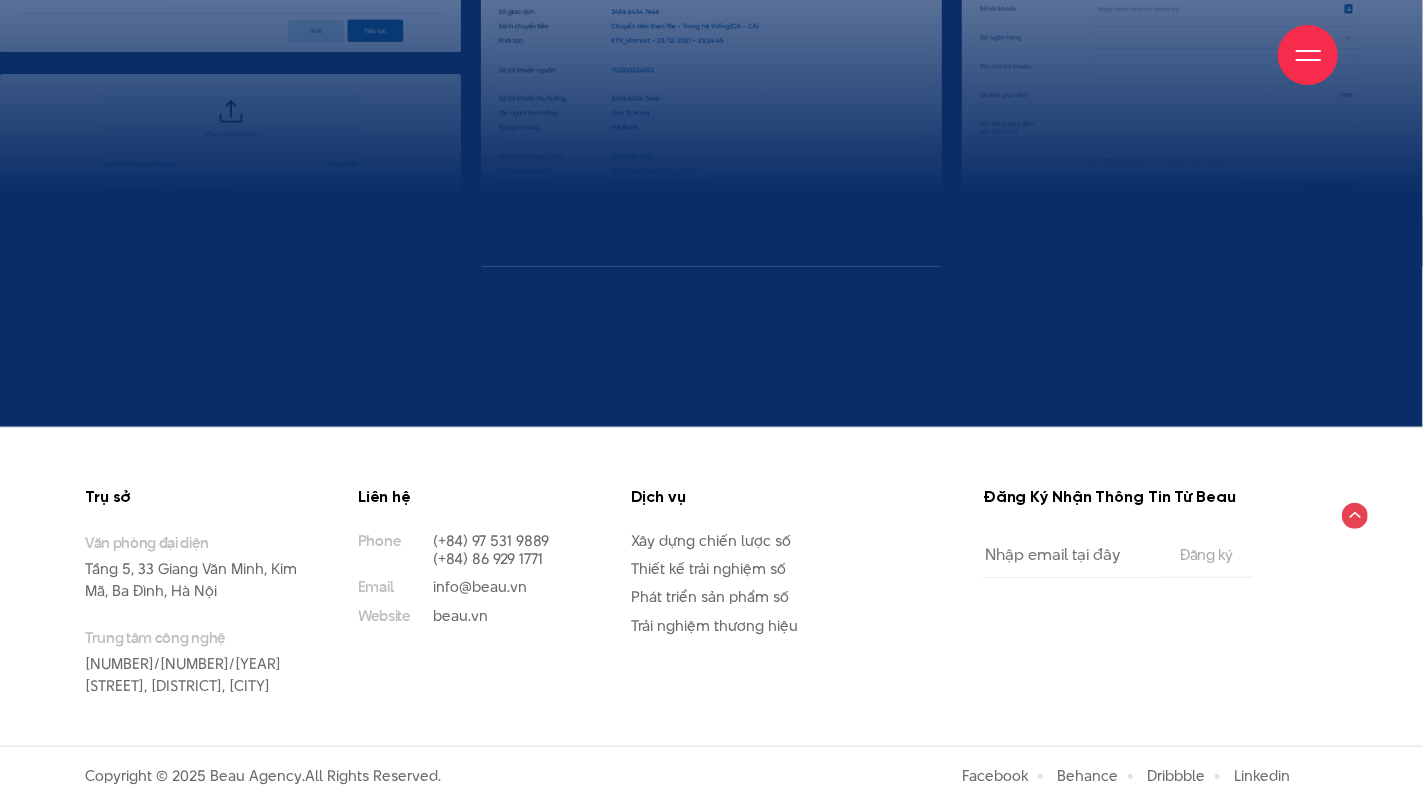 scroll, scrollTop: 17648, scrollLeft: 0, axis: vertical 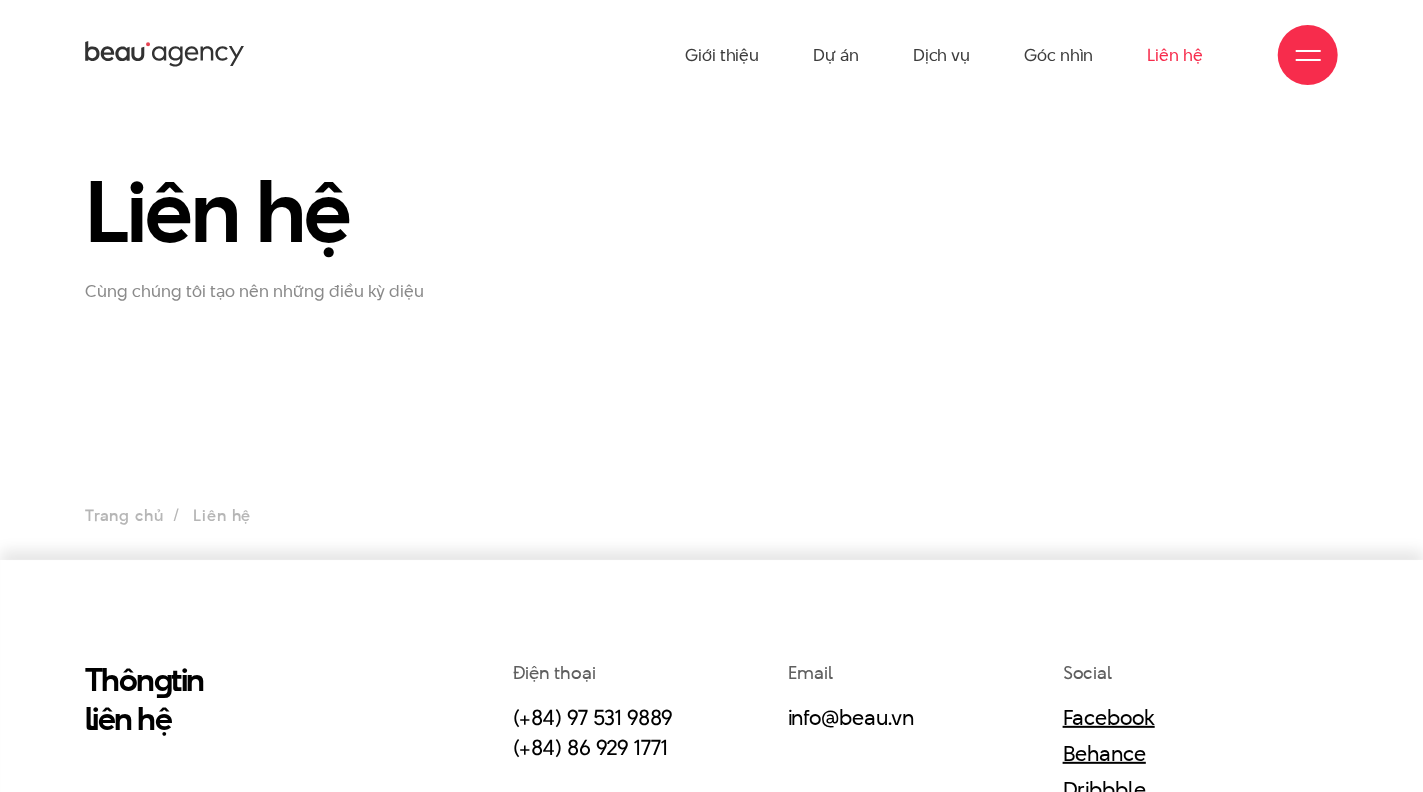click on "Trang chủ
Liên hệ" at bounding box center [711, 516] 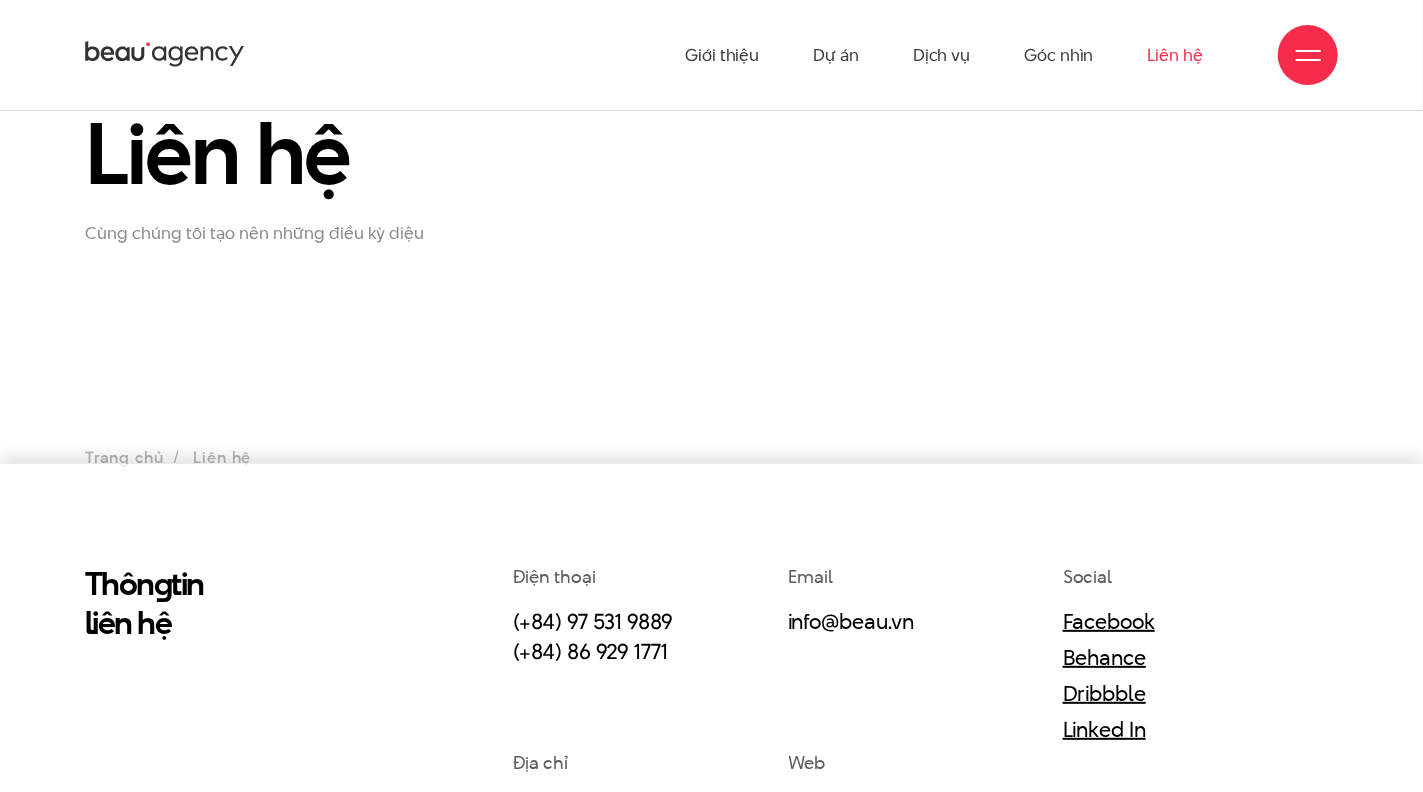 scroll, scrollTop: 0, scrollLeft: 0, axis: both 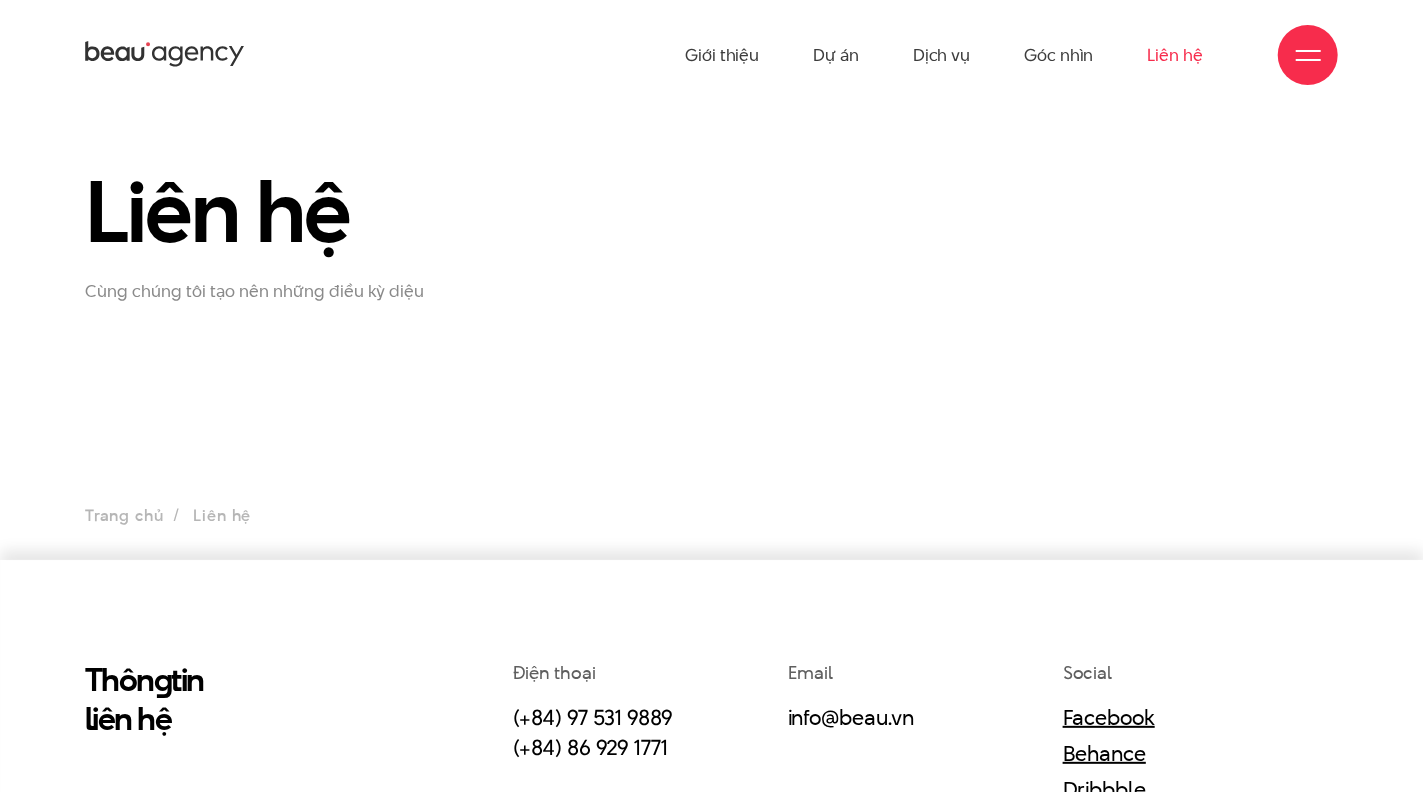 click on "Giới thiệu
Dự án
Dịch vụ
Góc nhìn
Liên hệ" at bounding box center [711, 55] 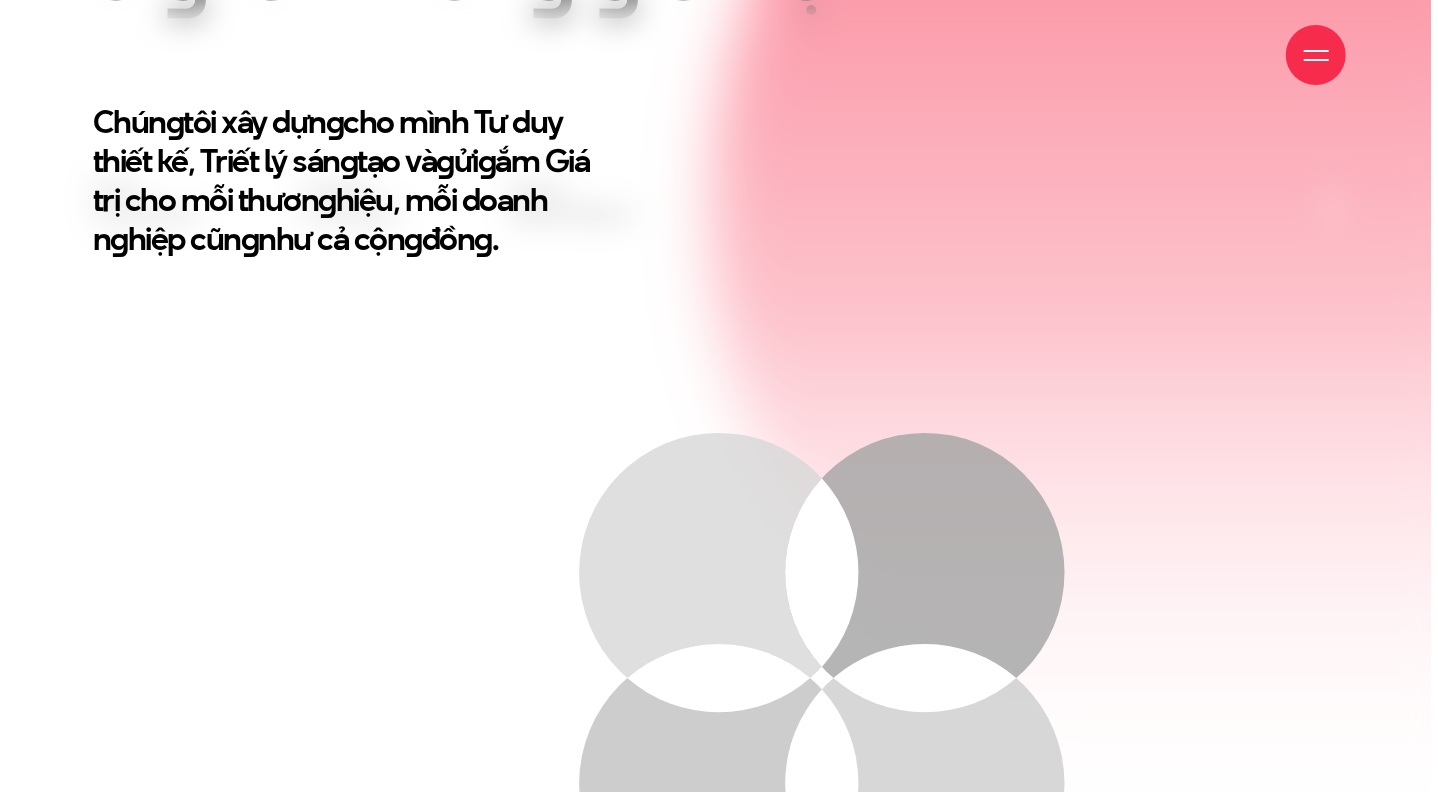 scroll, scrollTop: 1200, scrollLeft: 0, axis: vertical 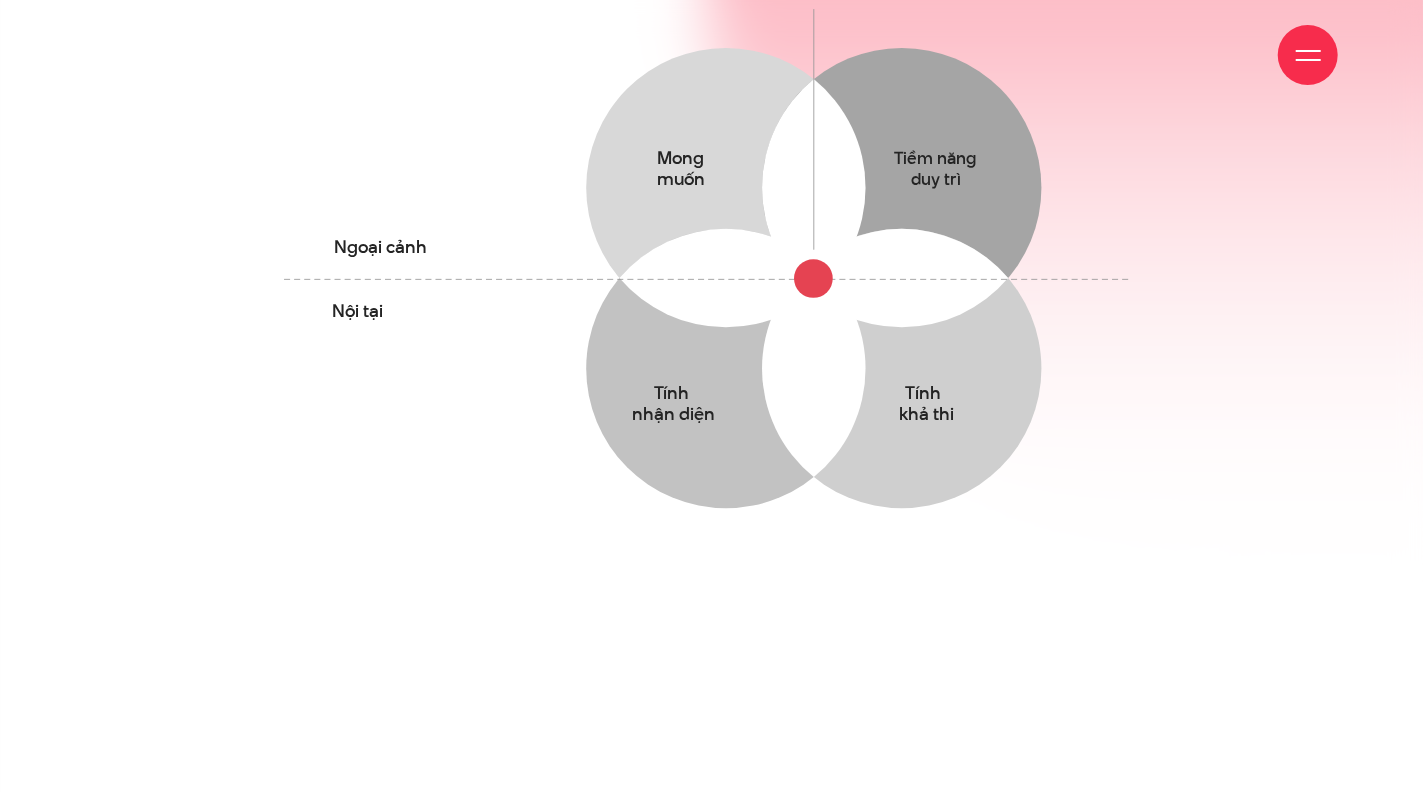 click at bounding box center (1308, 55) 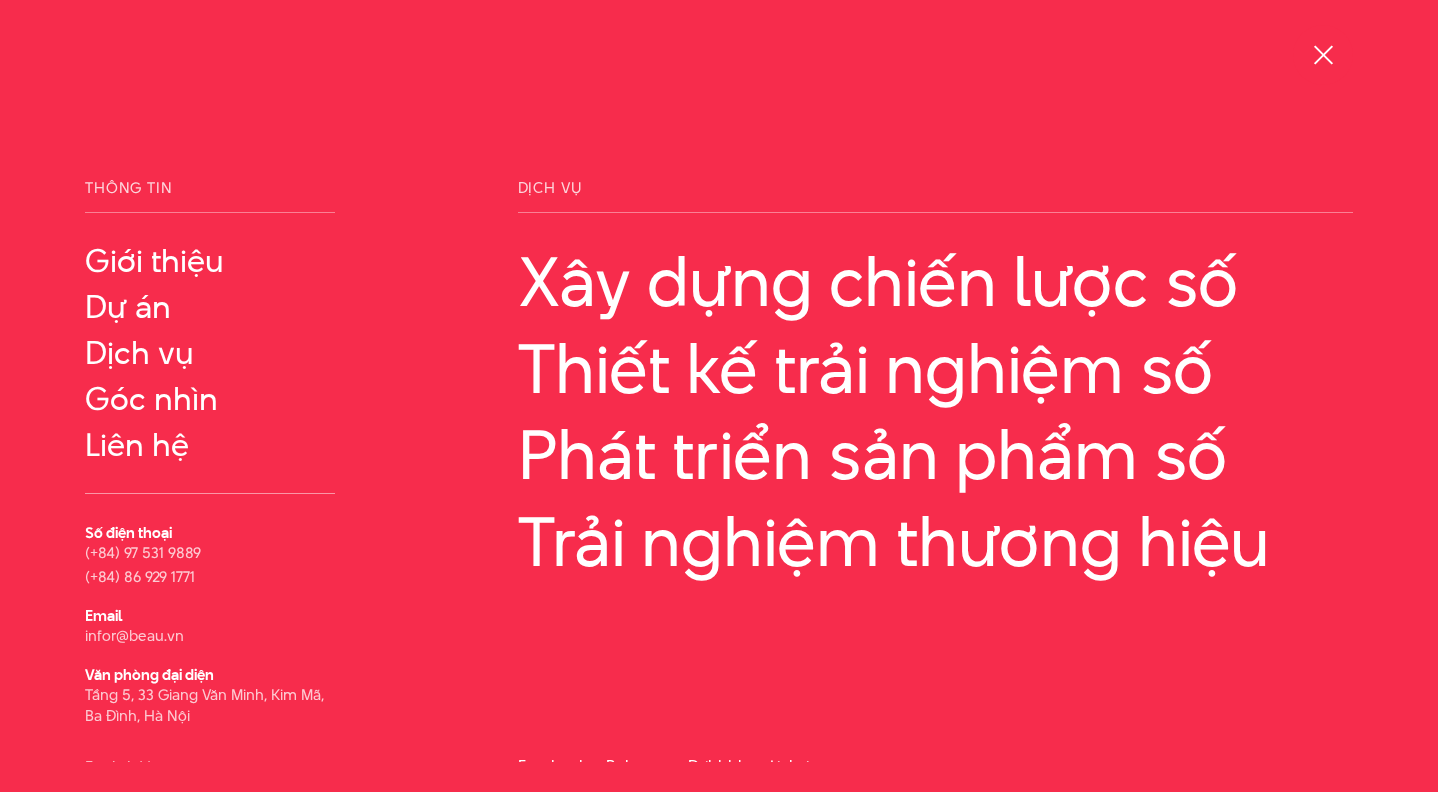 click at bounding box center (1323, 55) 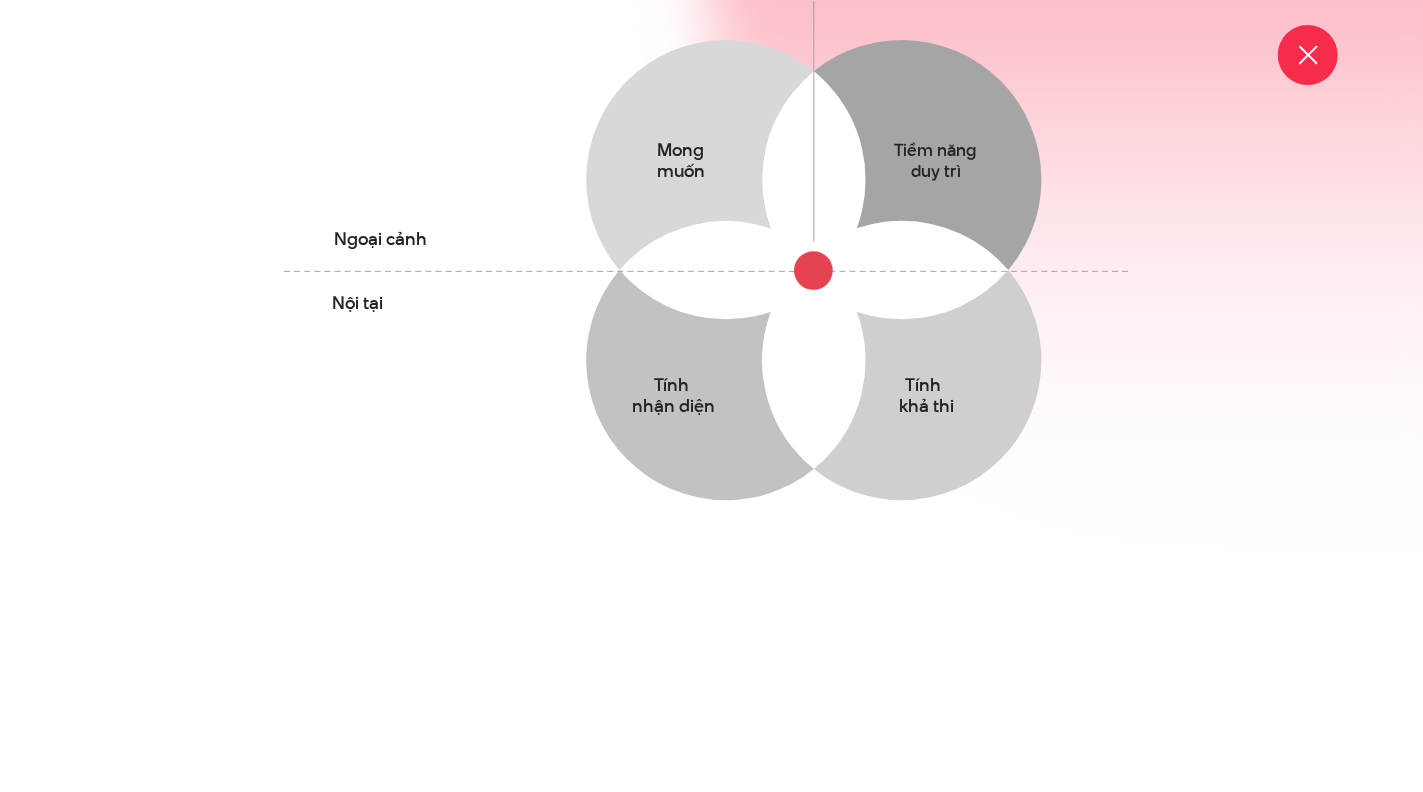 click at bounding box center [1308, 55] 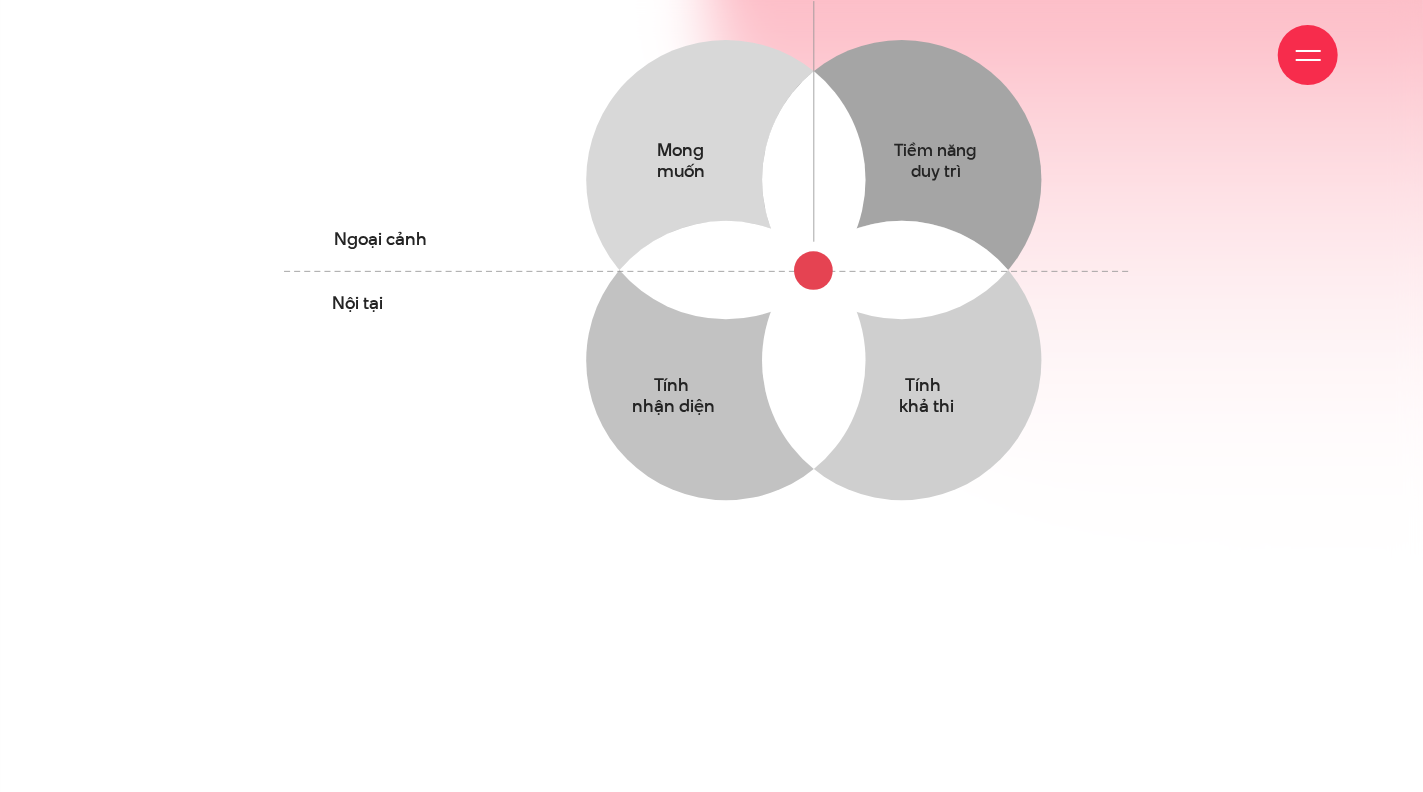 click at bounding box center (1308, 55) 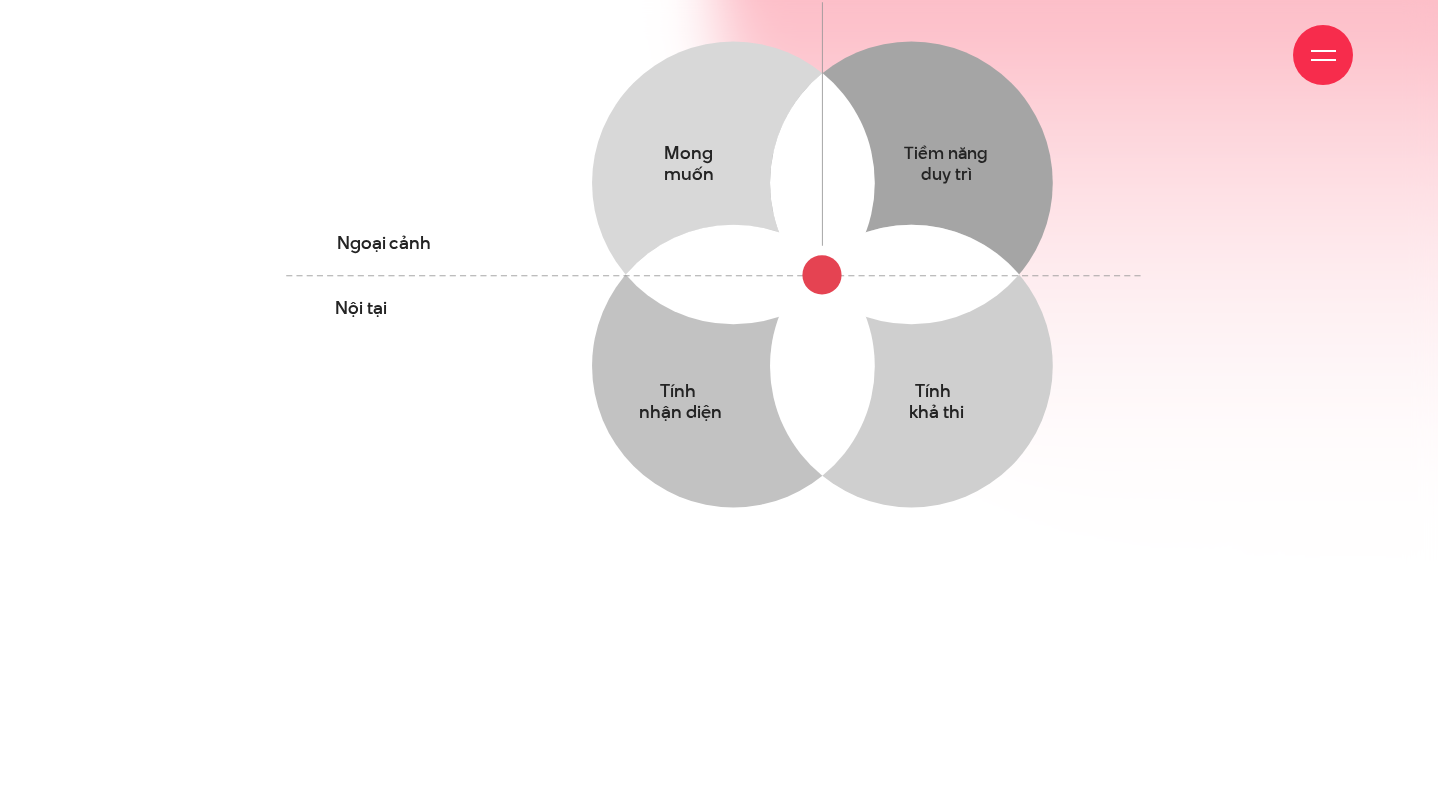 click at bounding box center [1323, 55] 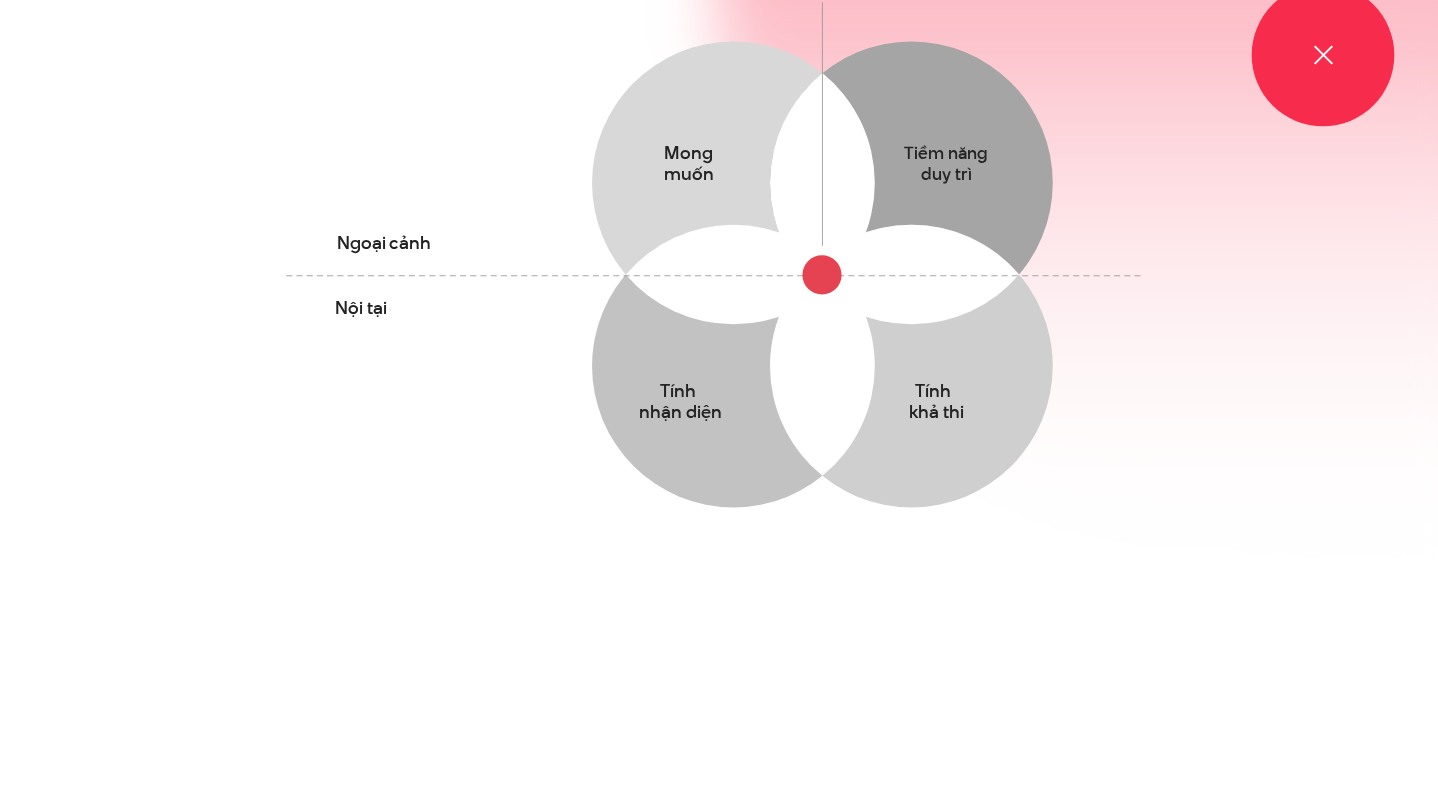click at bounding box center (1323, 55) 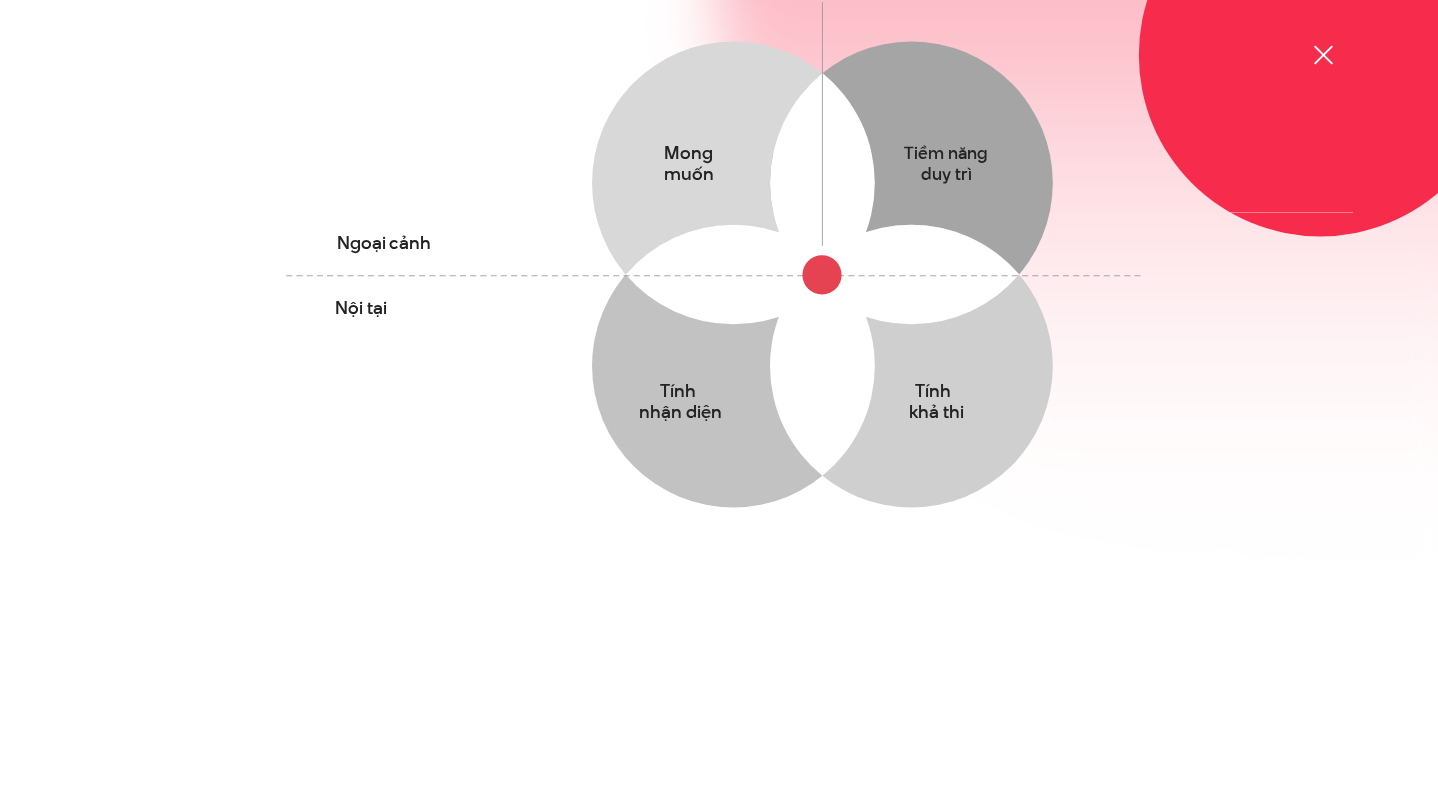 scroll, scrollTop: 1216, scrollLeft: 0, axis: vertical 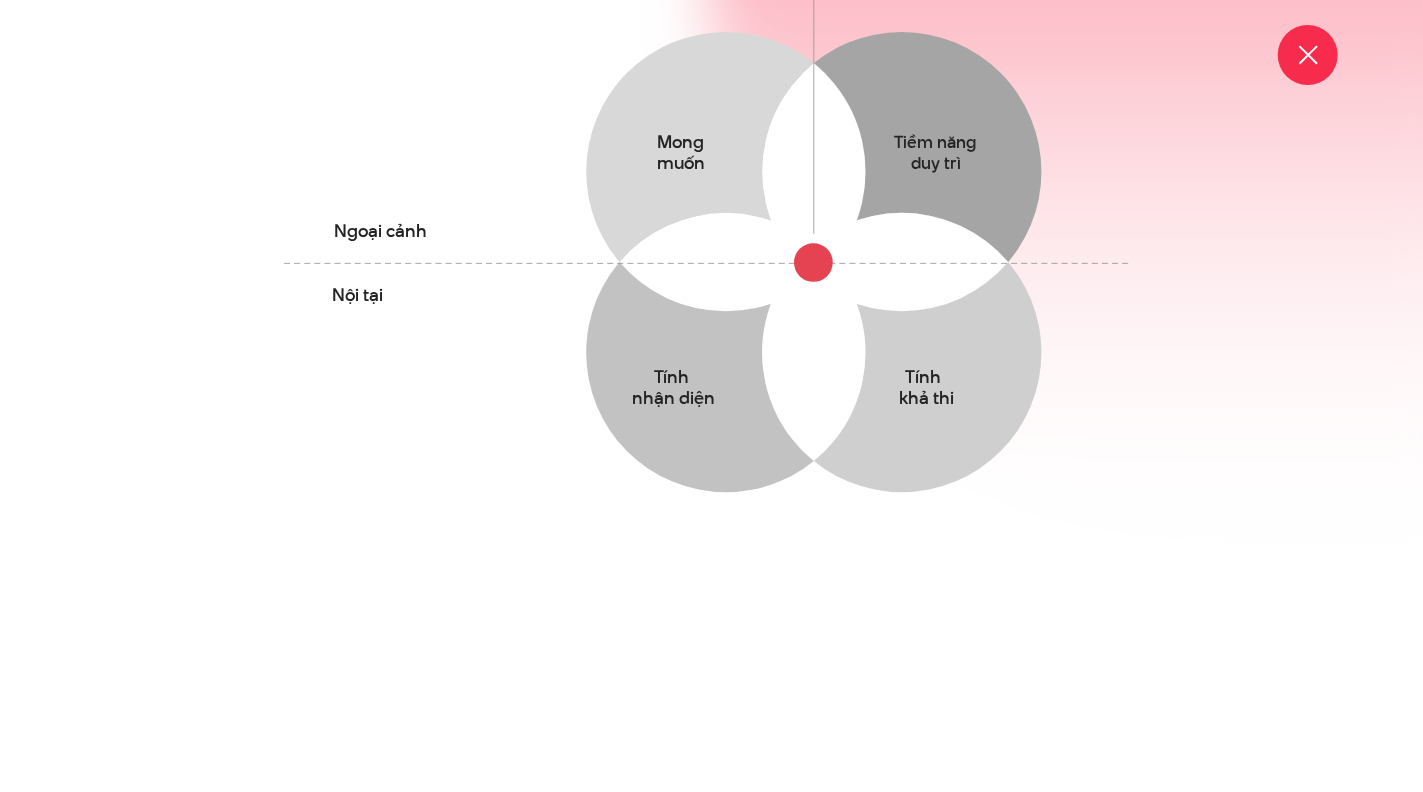 click at bounding box center [1308, 55] 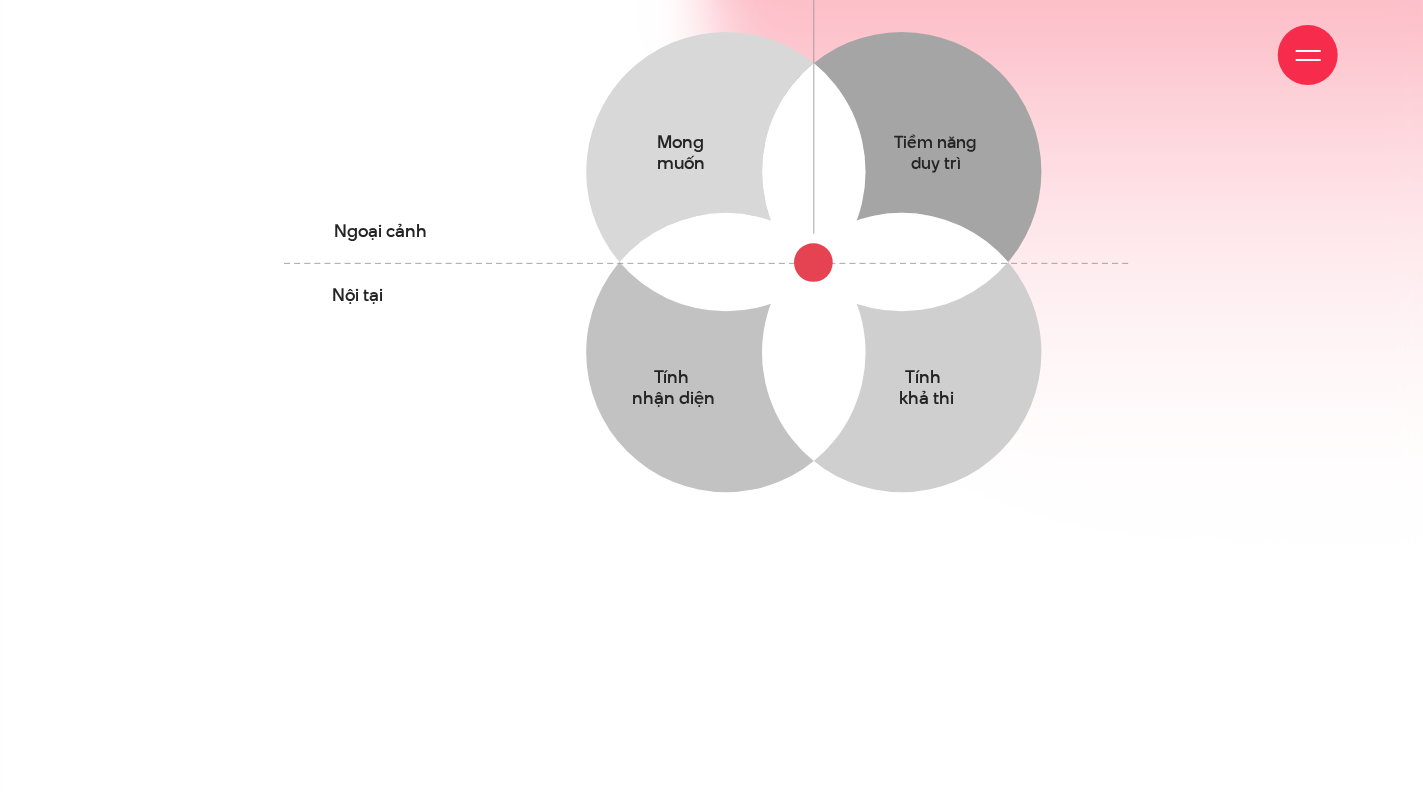 click at bounding box center (1308, 55) 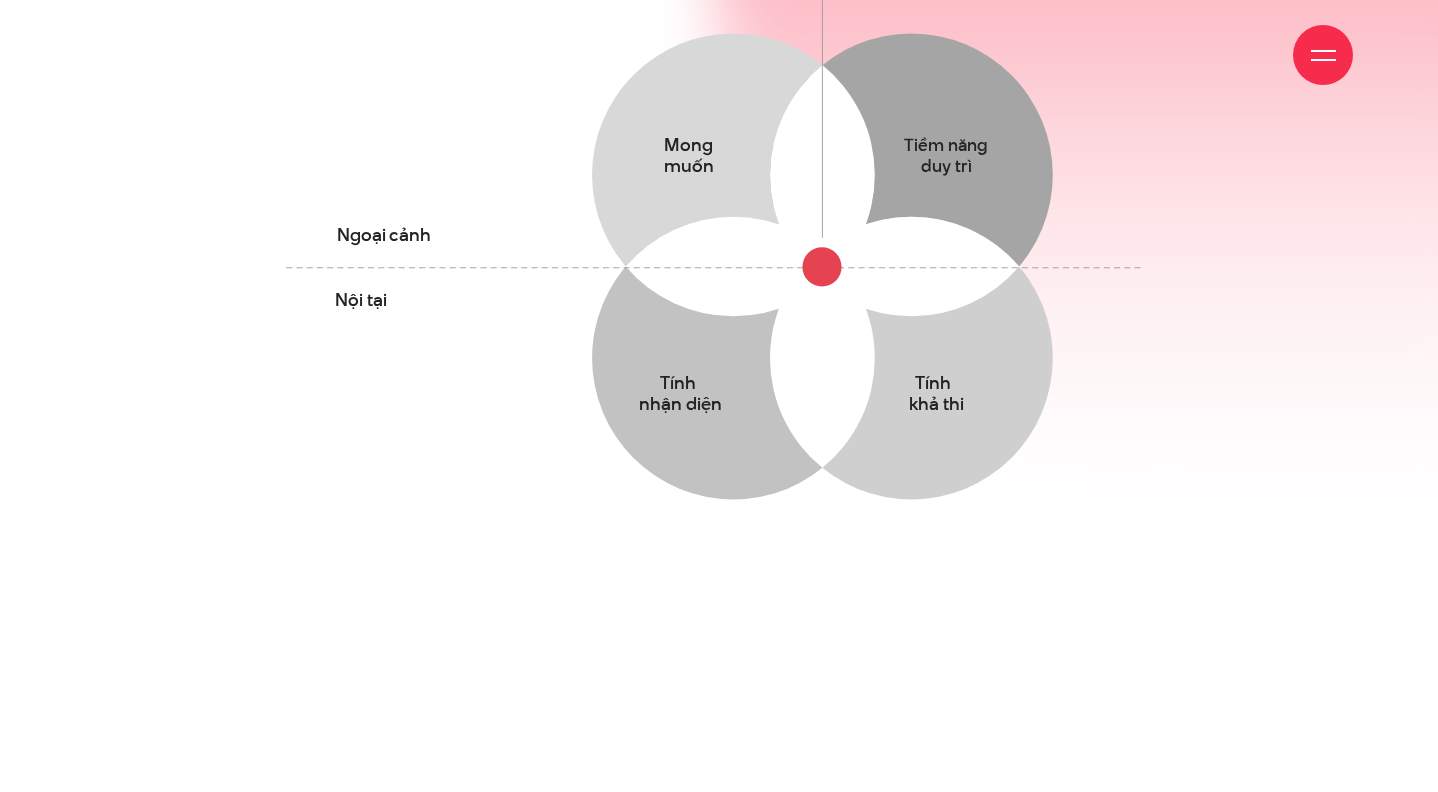 click at bounding box center [1323, 55] 